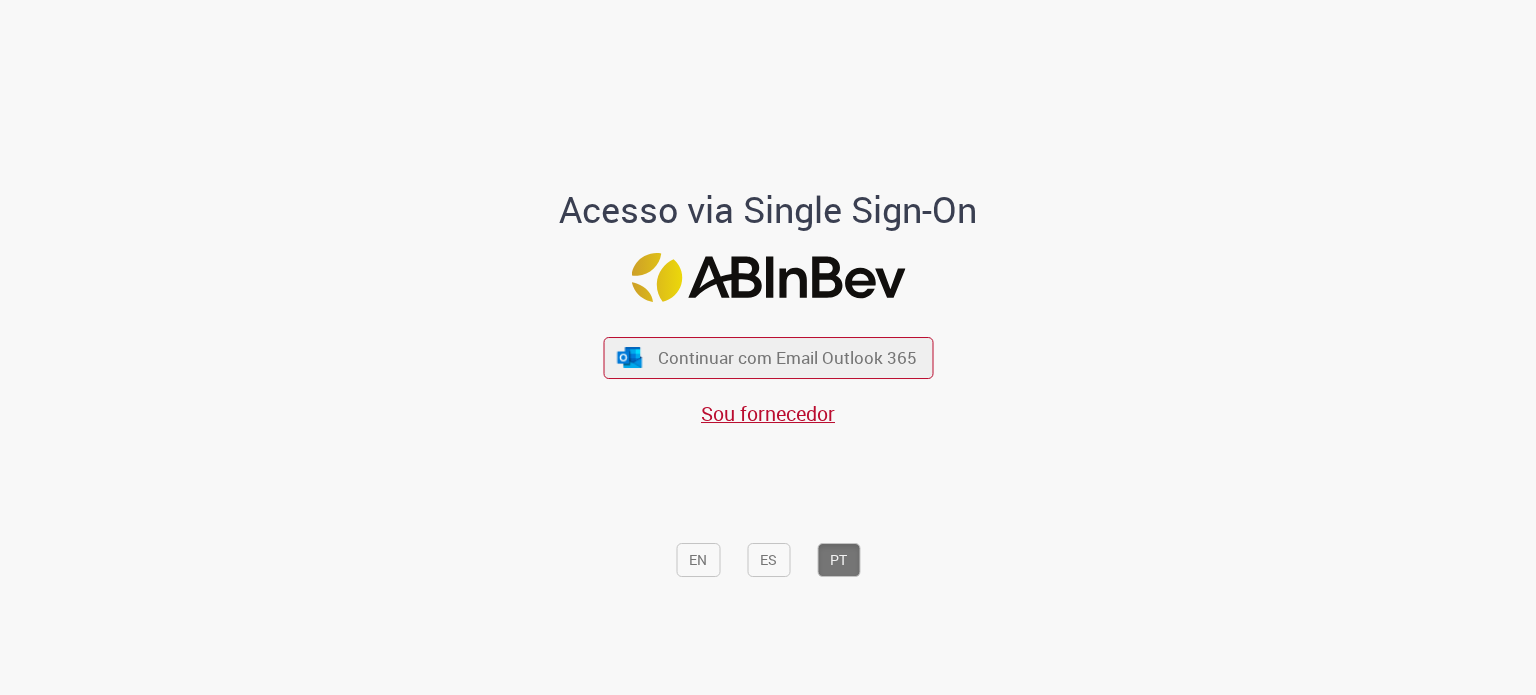 scroll, scrollTop: 0, scrollLeft: 0, axis: both 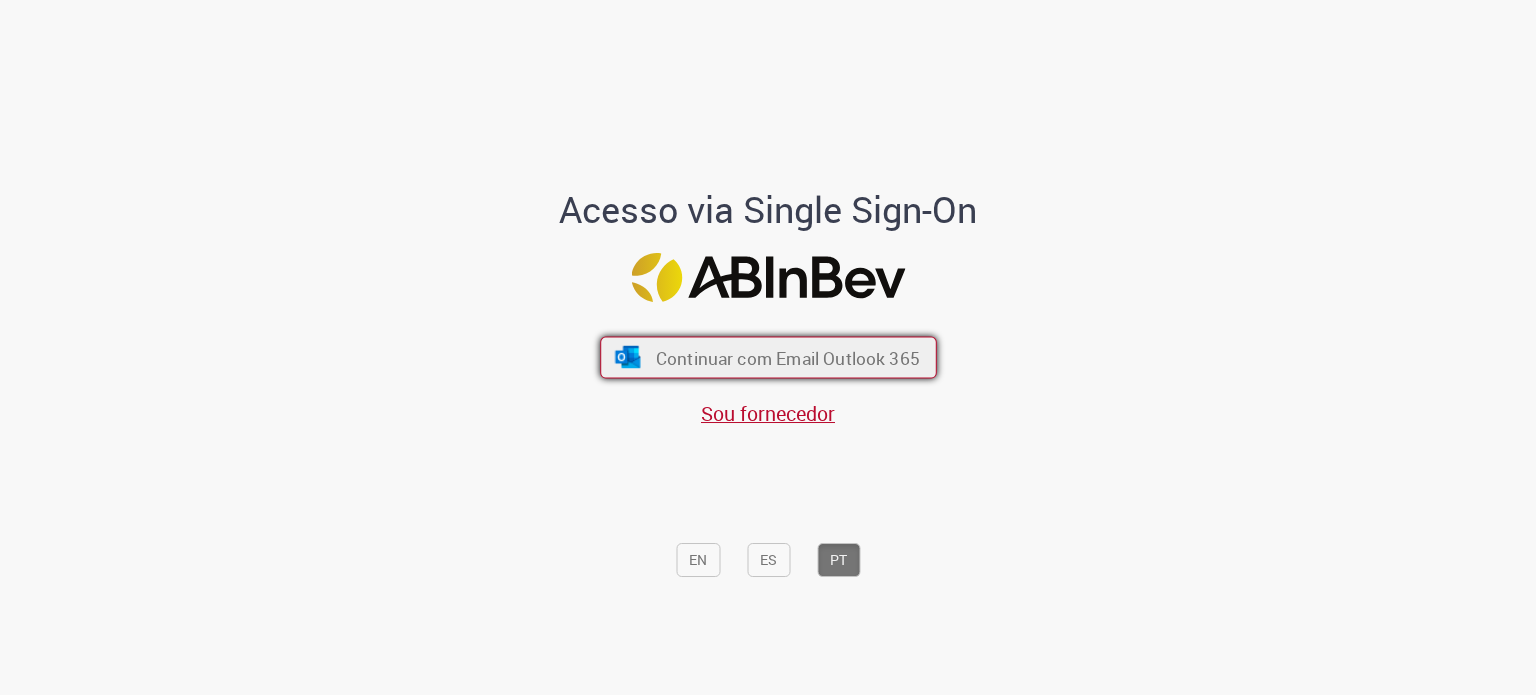 click on "Continuar com Email Outlook 365" at bounding box center [787, 357] 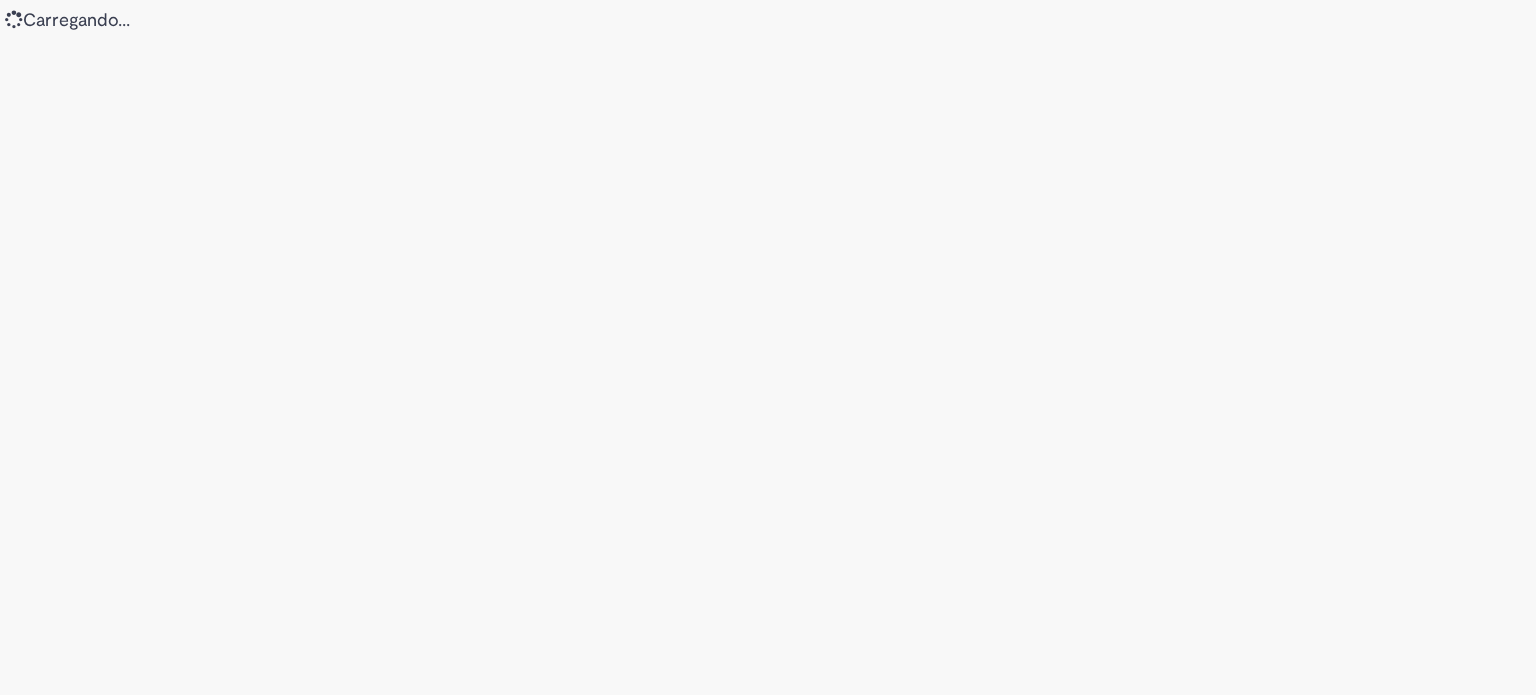 scroll, scrollTop: 0, scrollLeft: 0, axis: both 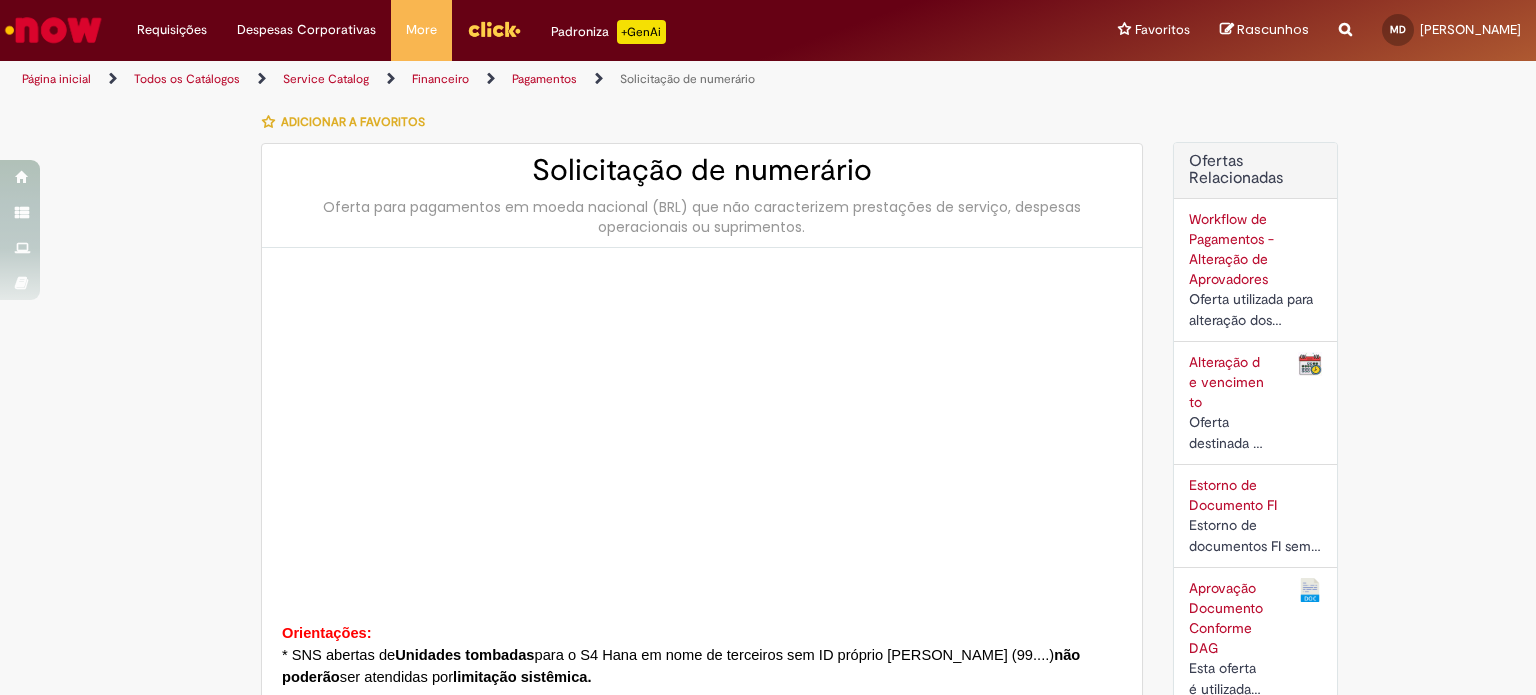 type on "********" 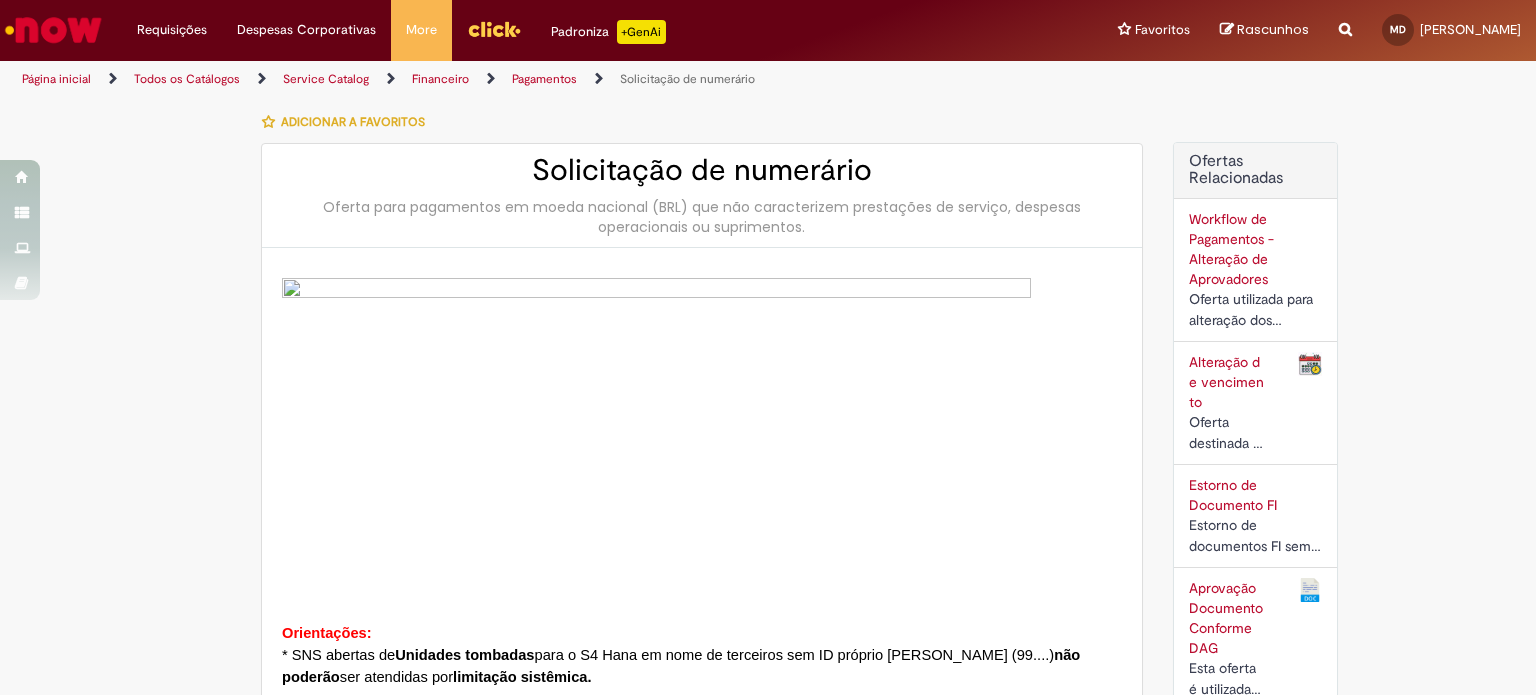 type on "**********" 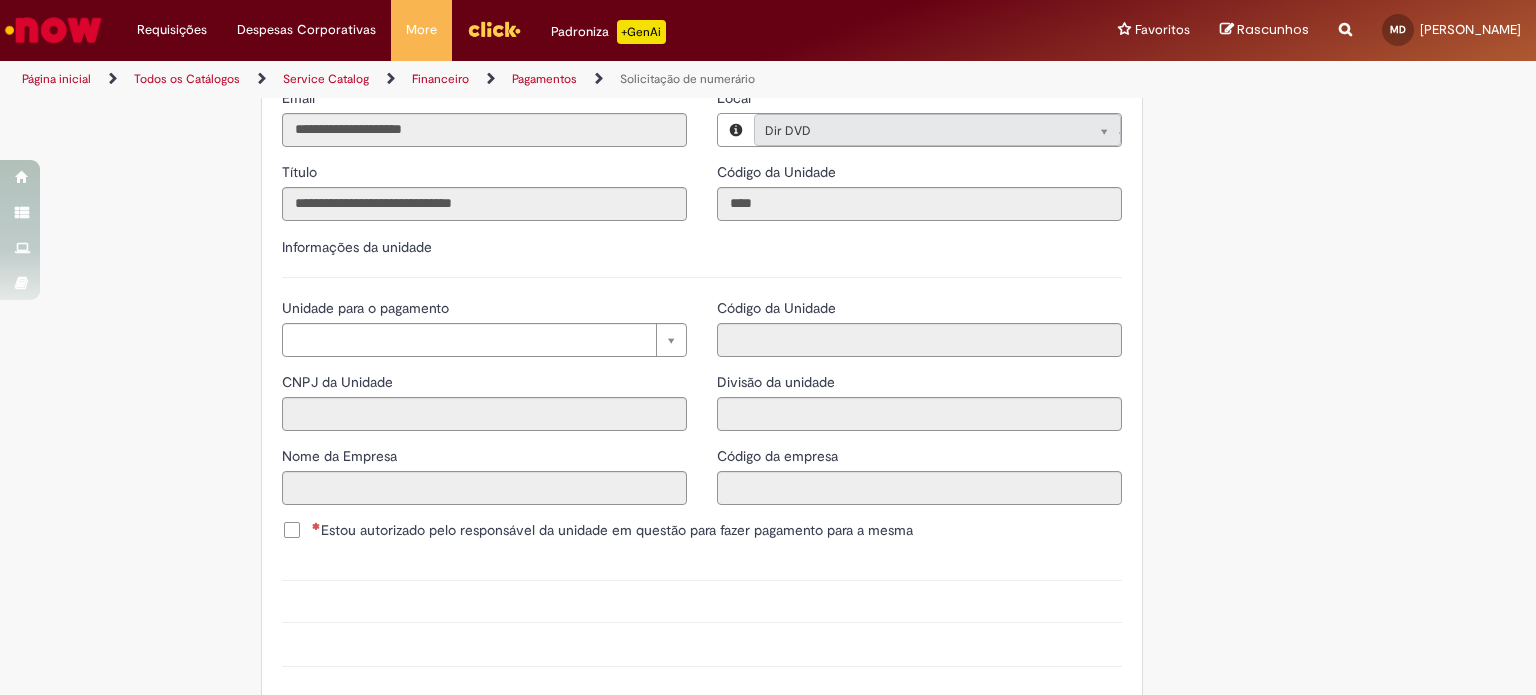 scroll, scrollTop: 2000, scrollLeft: 0, axis: vertical 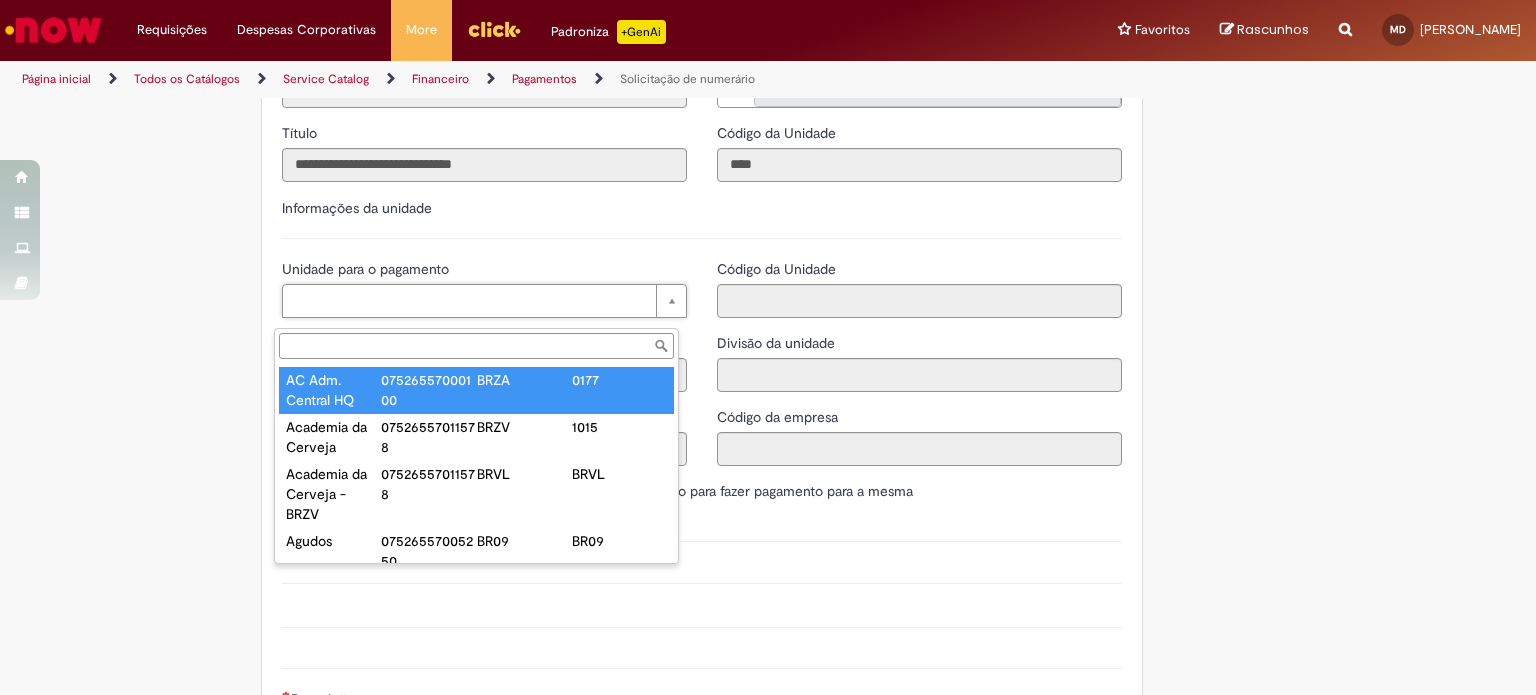 type on "**********" 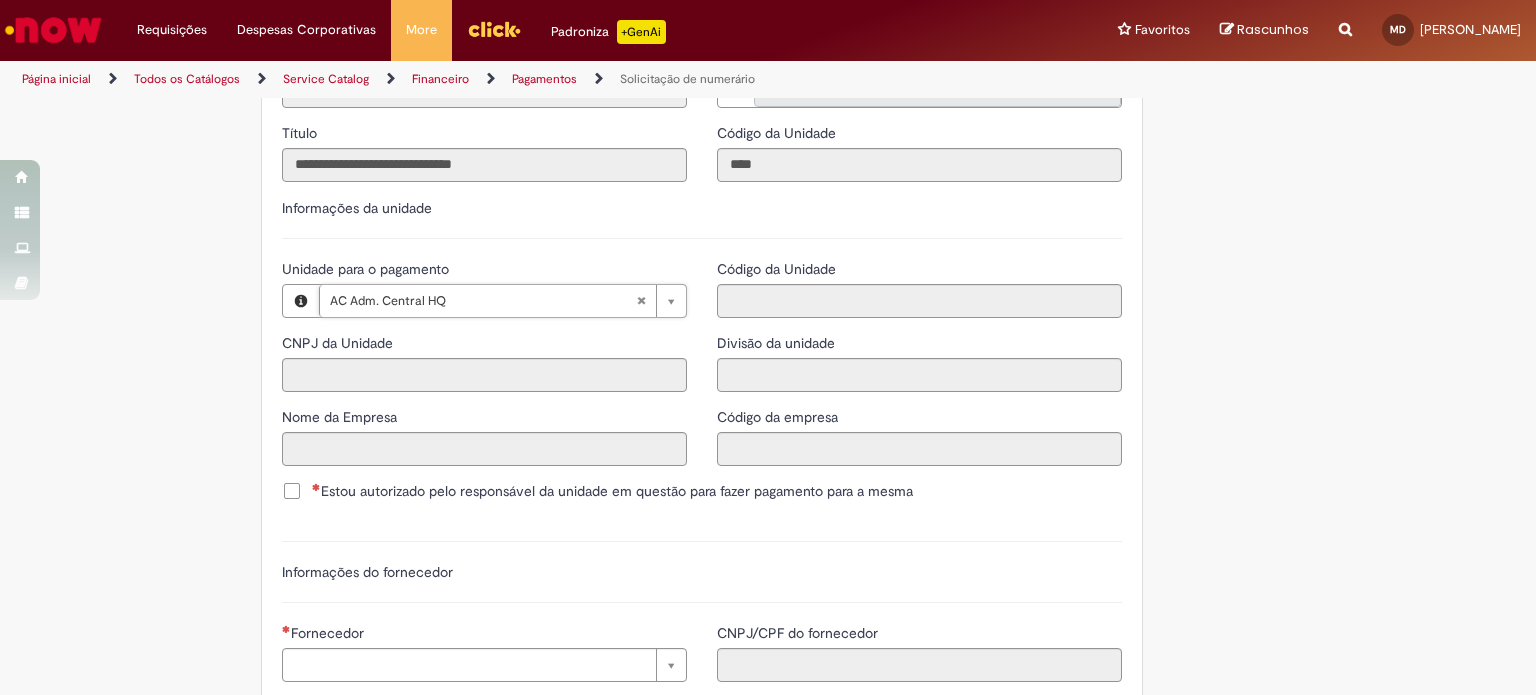 type on "**********" 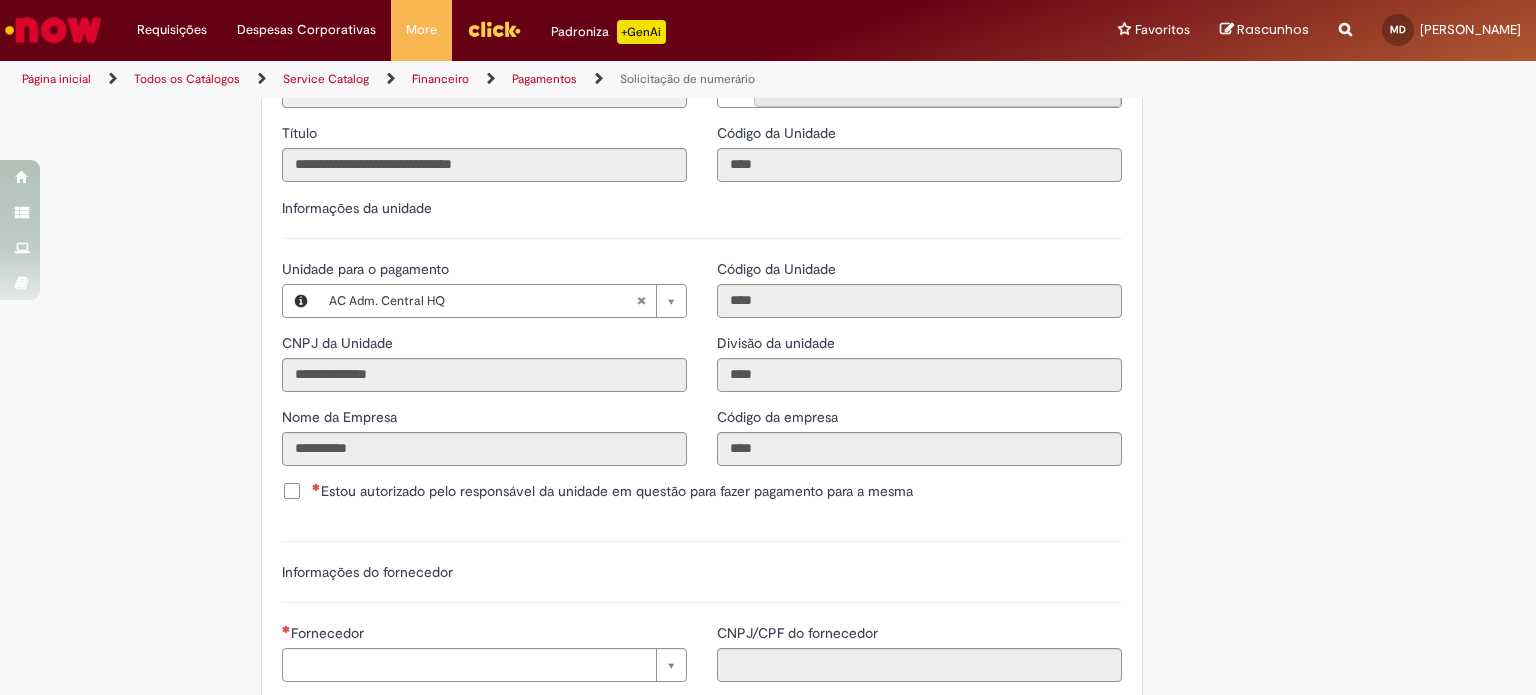 click on "Informações da unidade" at bounding box center [702, 218] 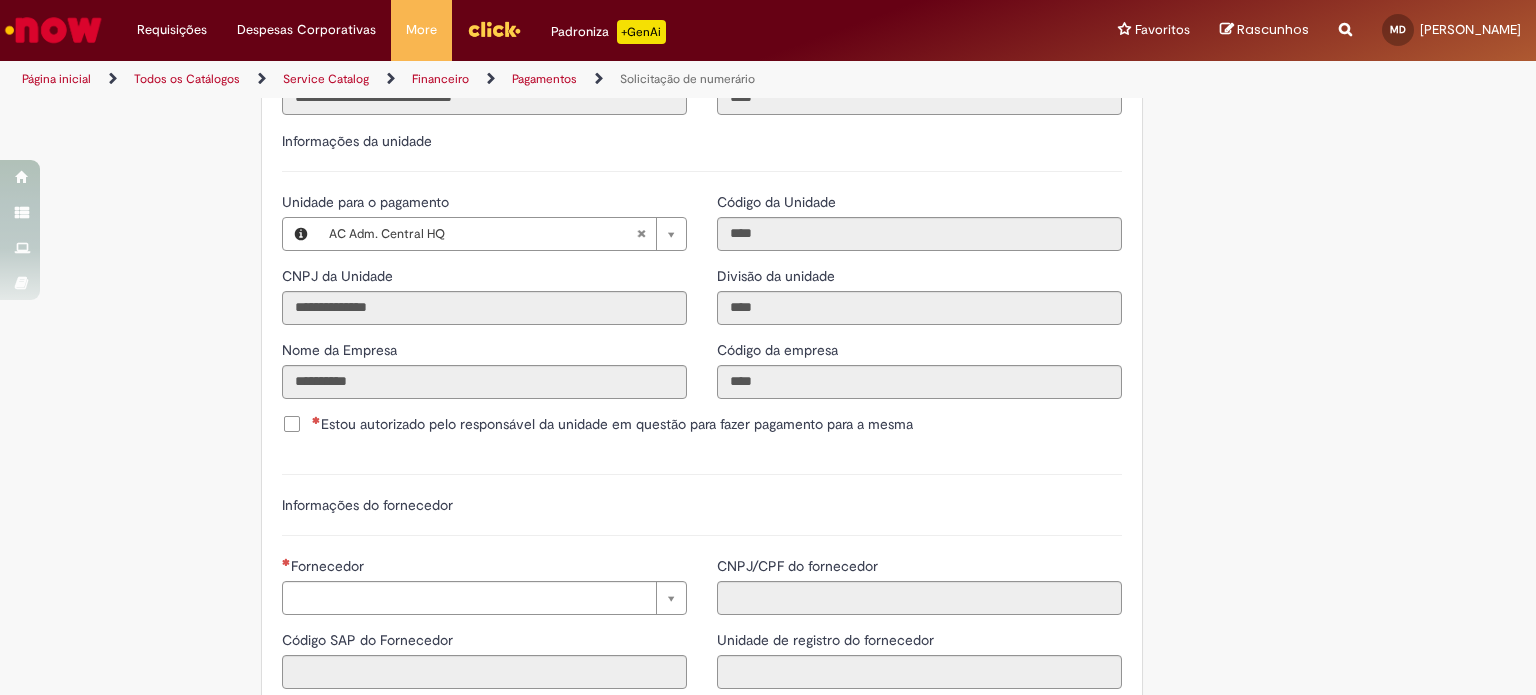 scroll, scrollTop: 2300, scrollLeft: 0, axis: vertical 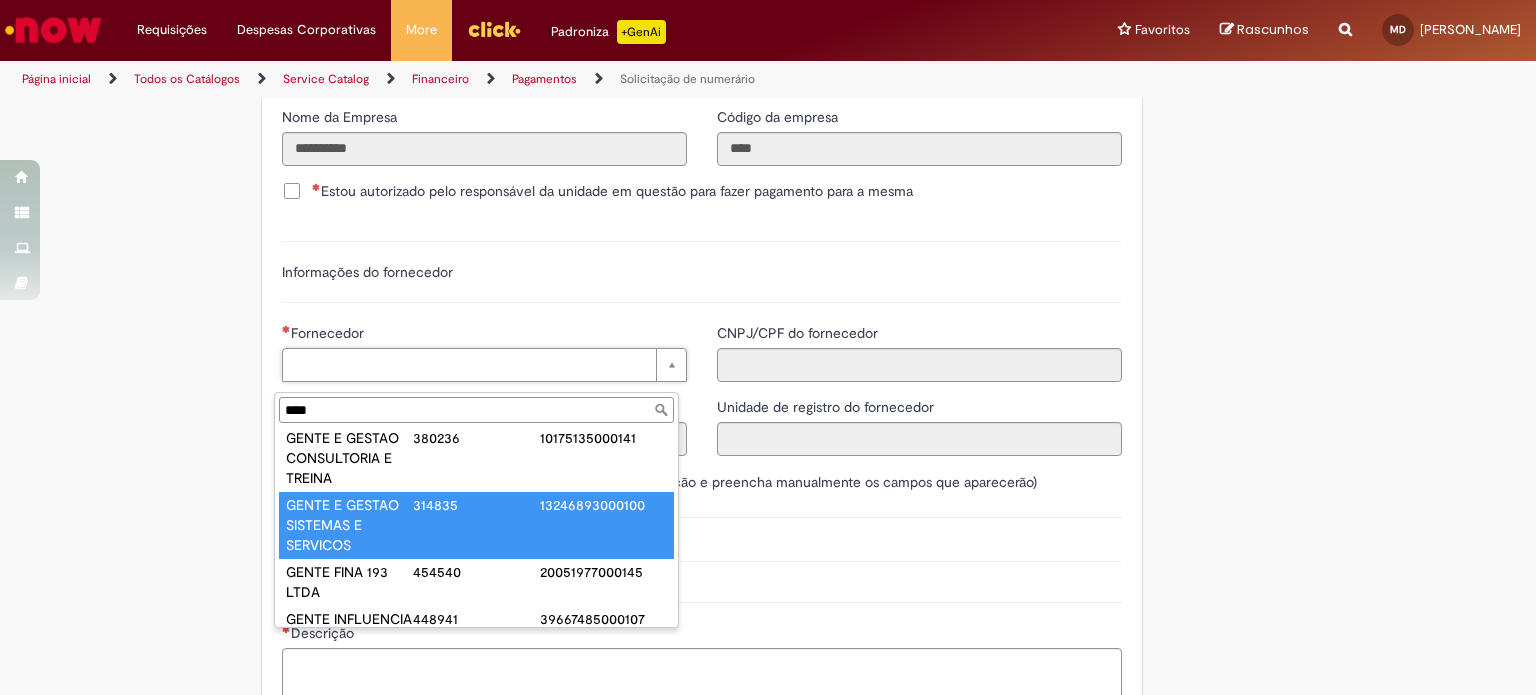 type on "****" 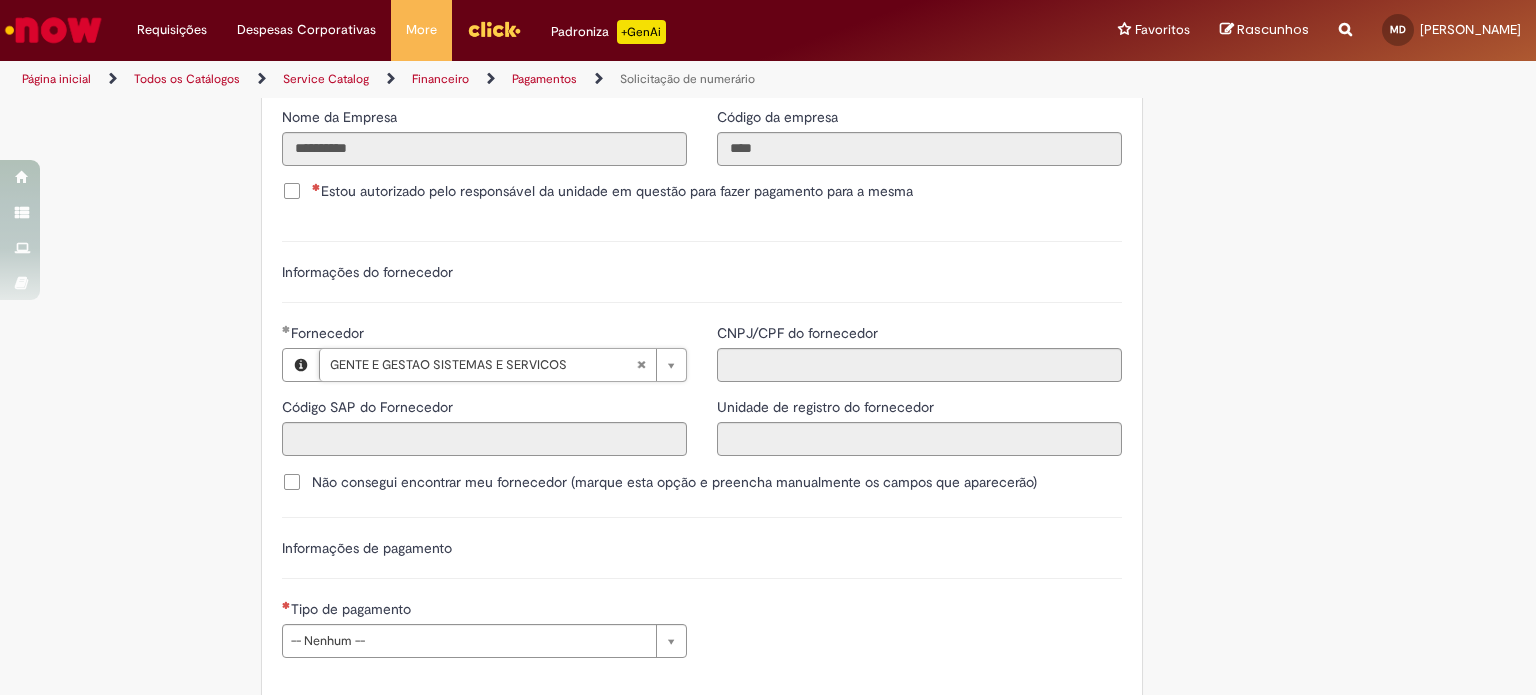 type on "******" 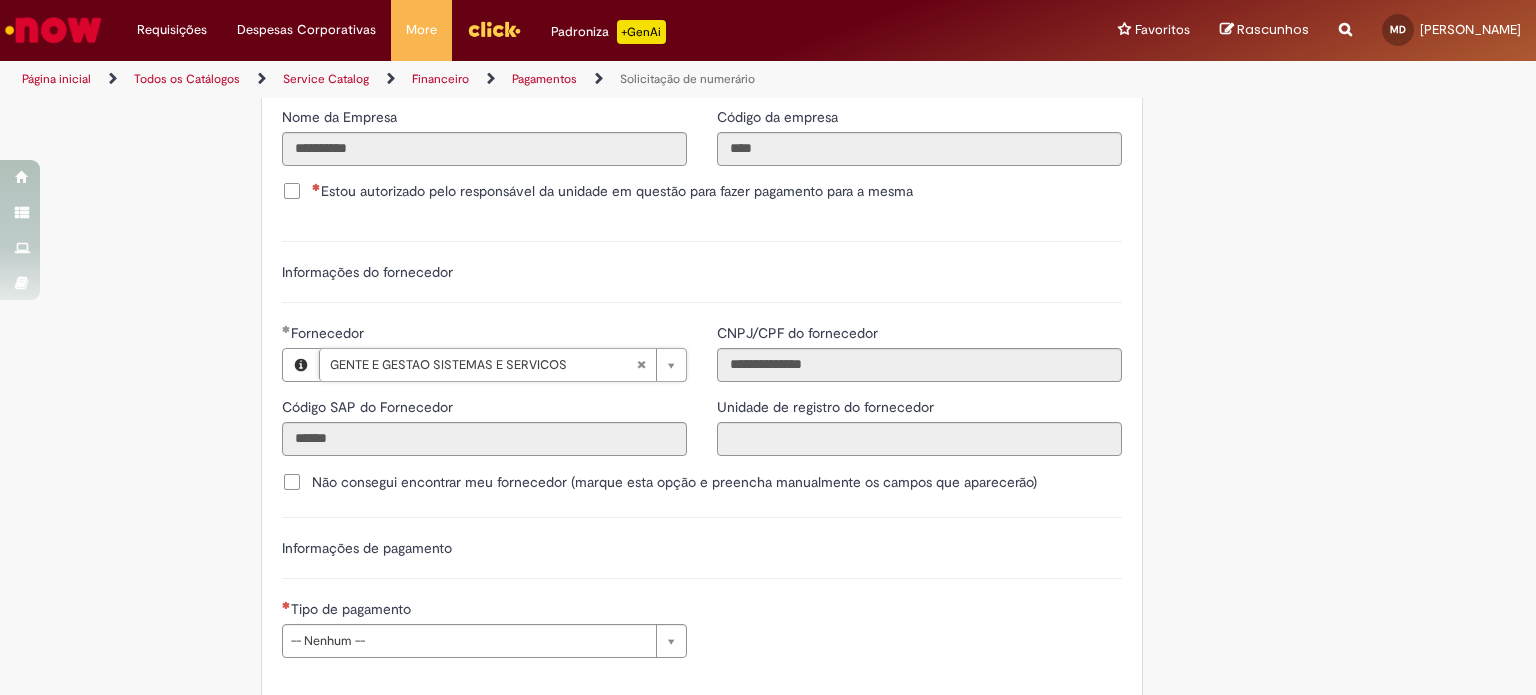 click on "Informações de pagamento" at bounding box center [702, 558] 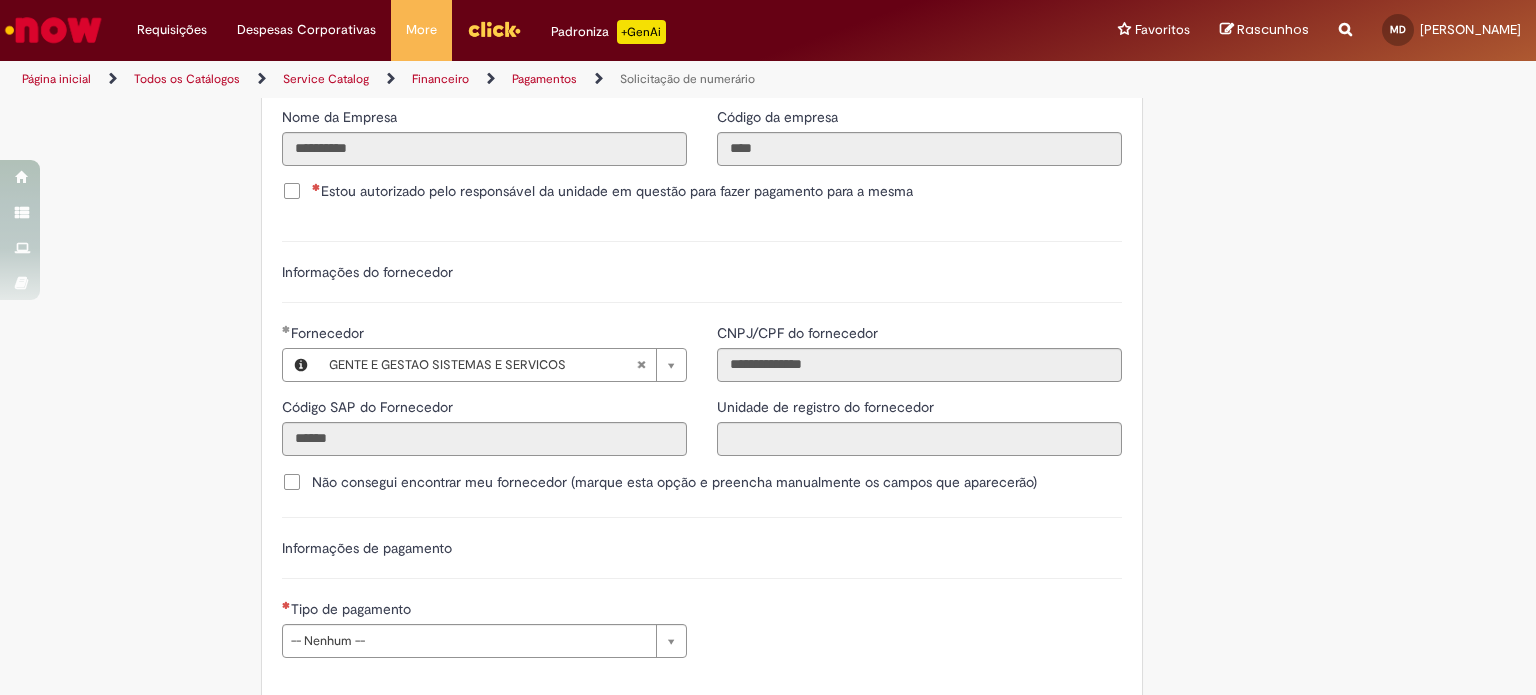 scroll, scrollTop: 2400, scrollLeft: 0, axis: vertical 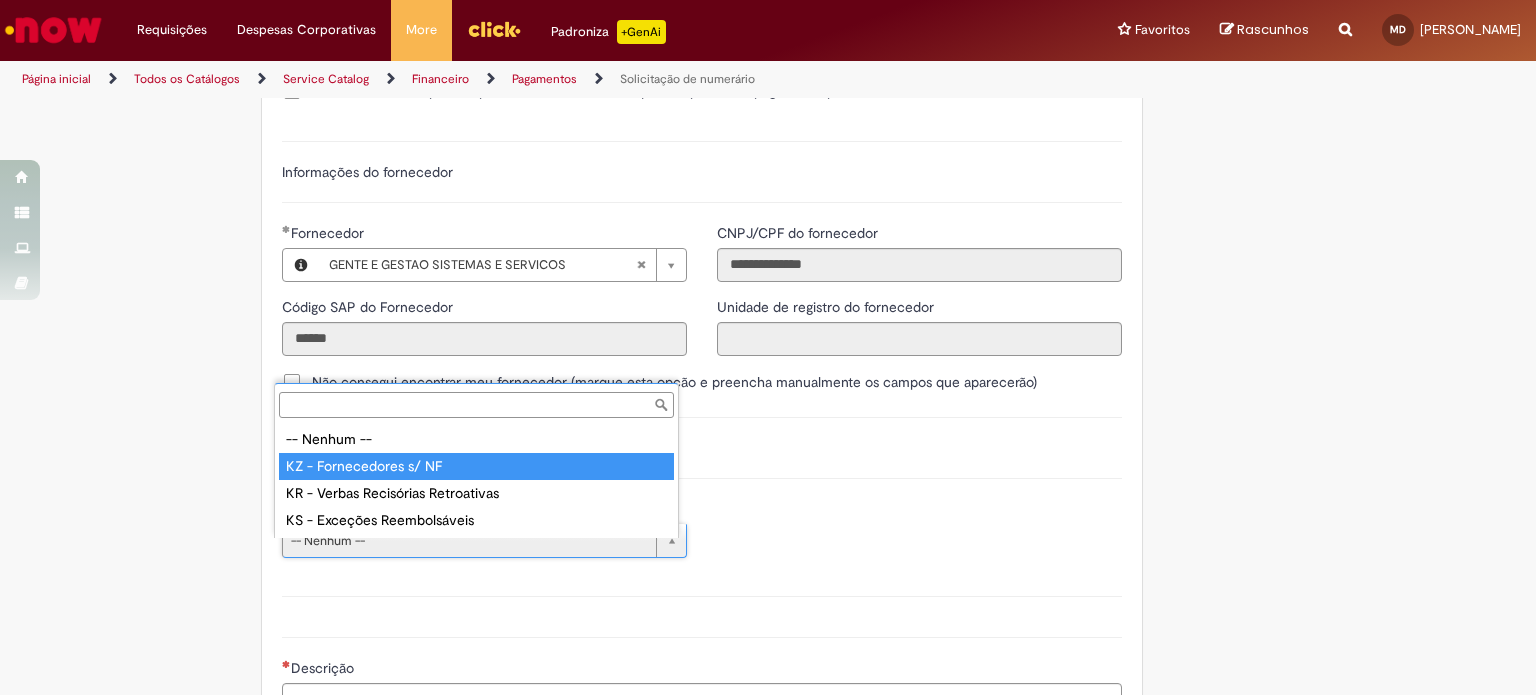 type on "**********" 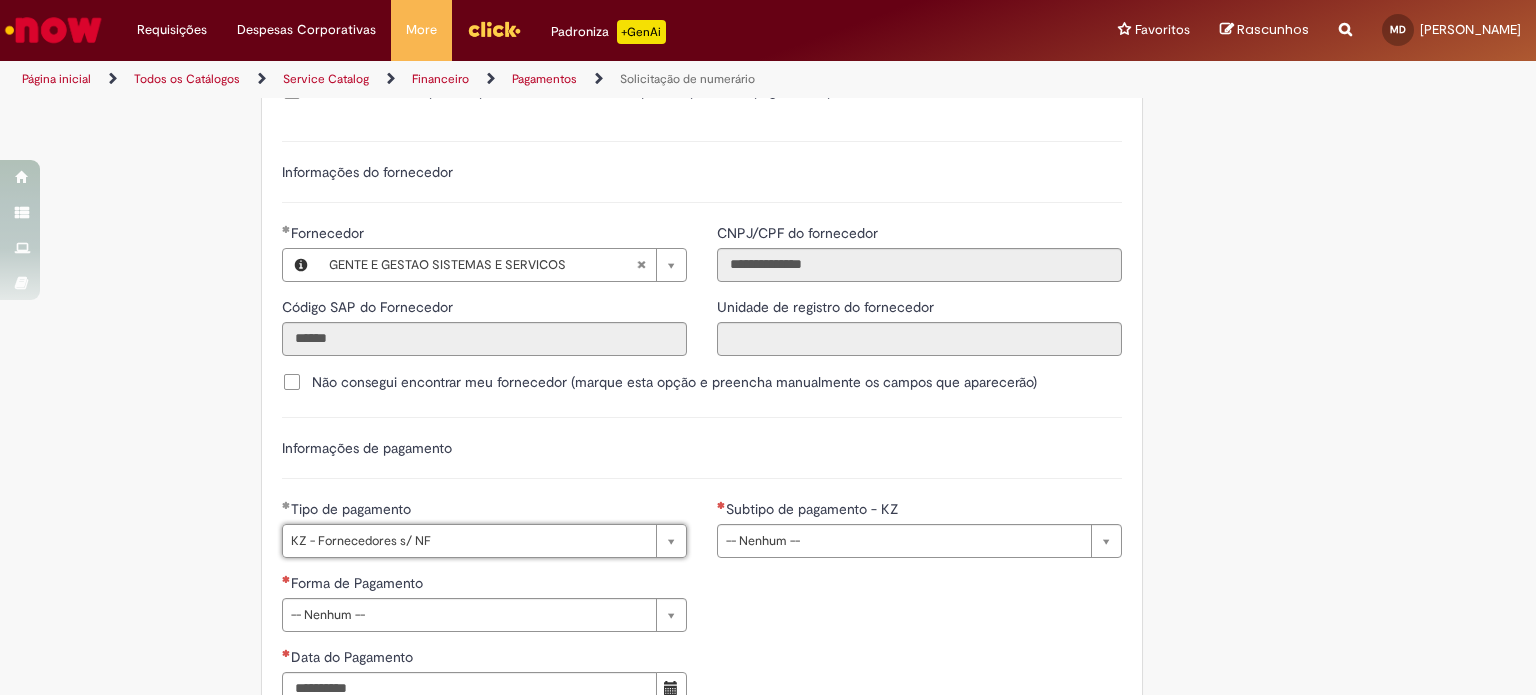 click on "Informações de pagamento" at bounding box center [702, 458] 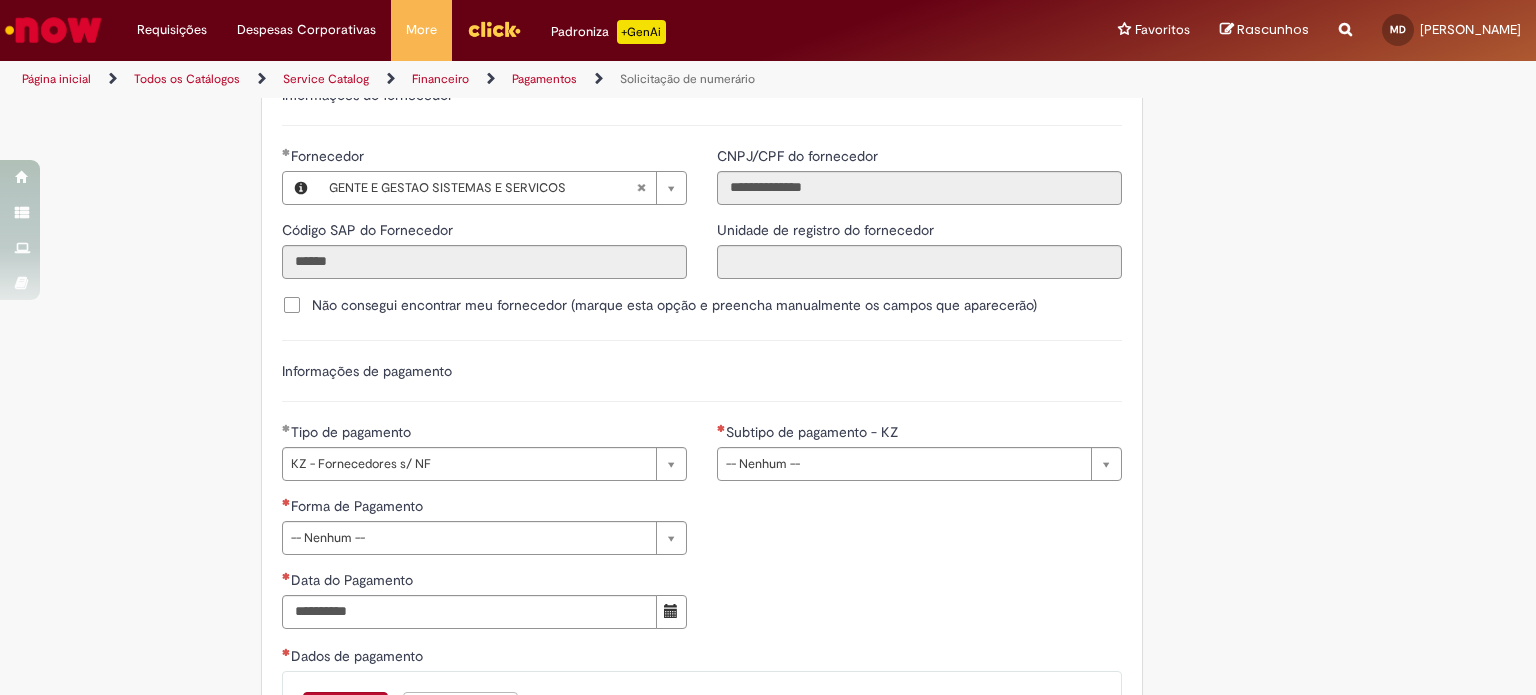 scroll, scrollTop: 2600, scrollLeft: 0, axis: vertical 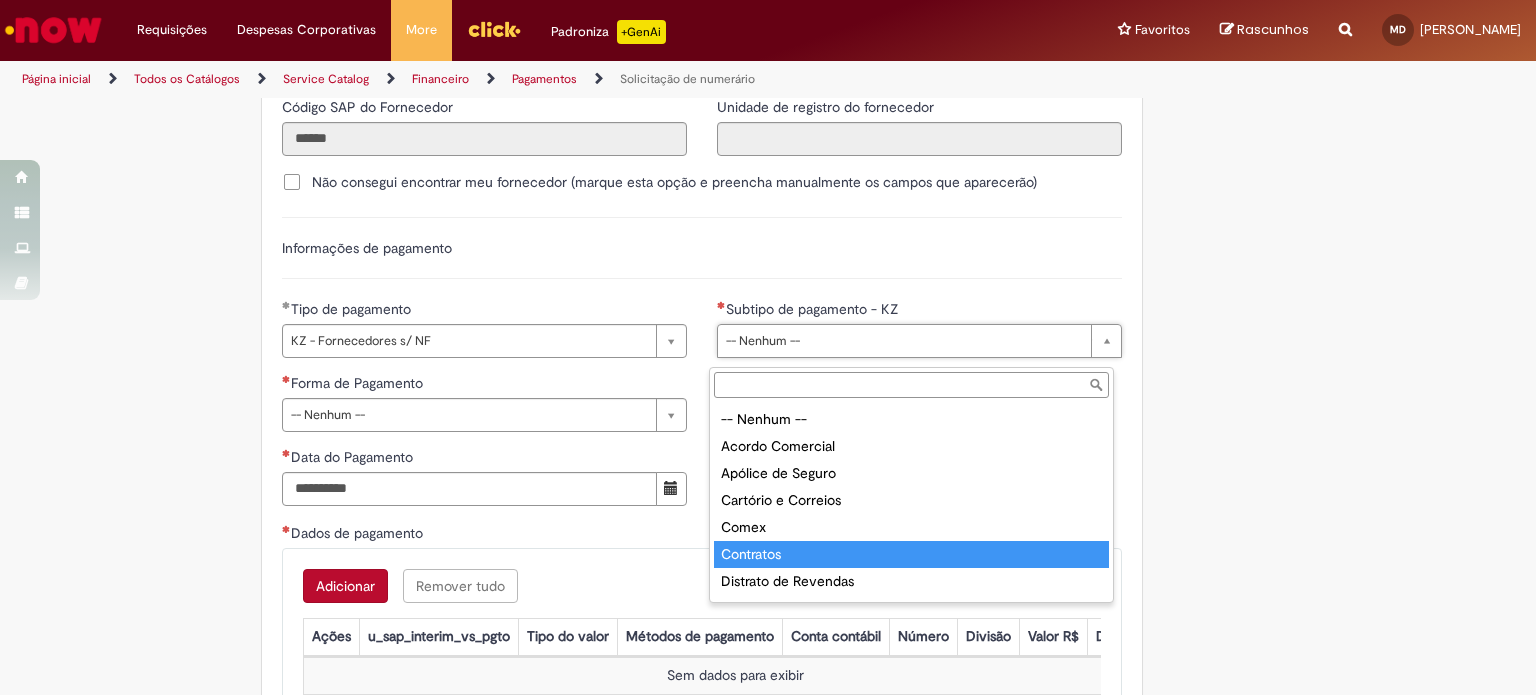 type on "*********" 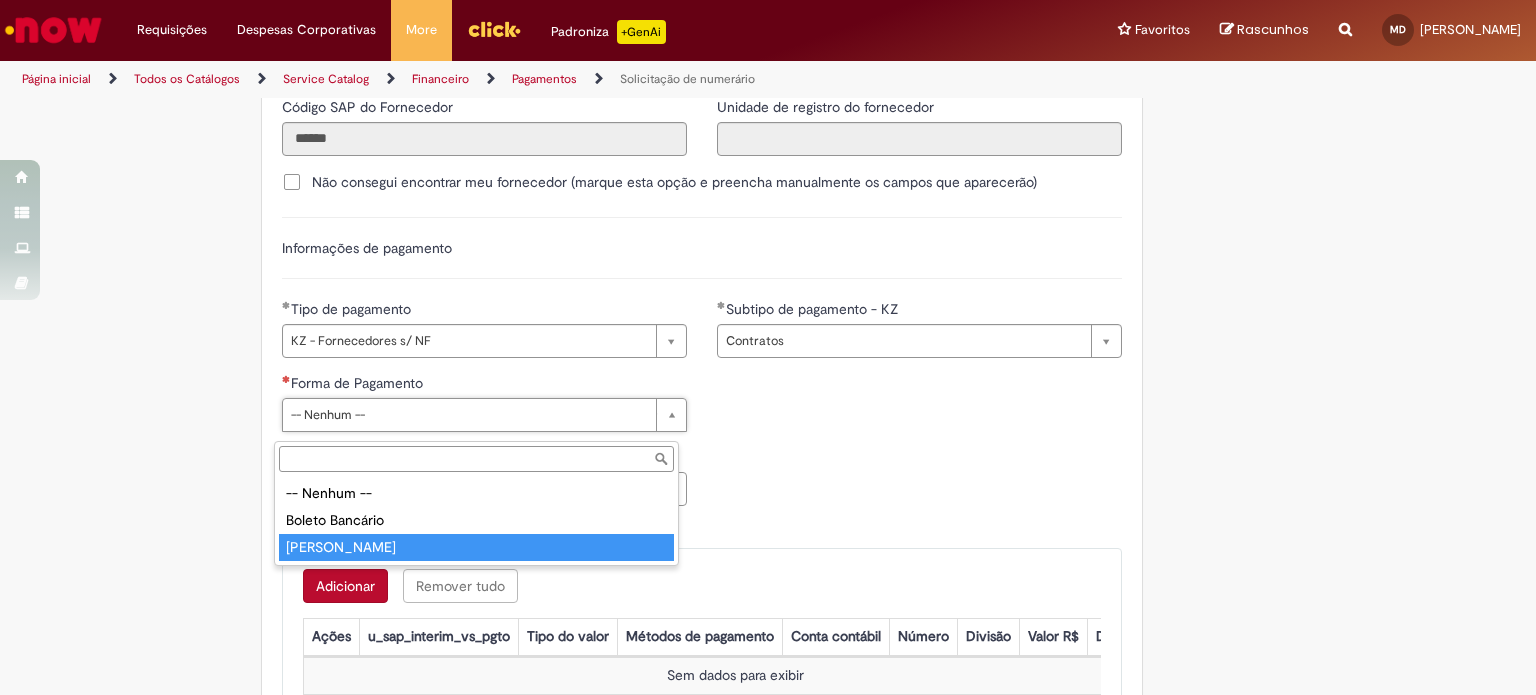 type on "**********" 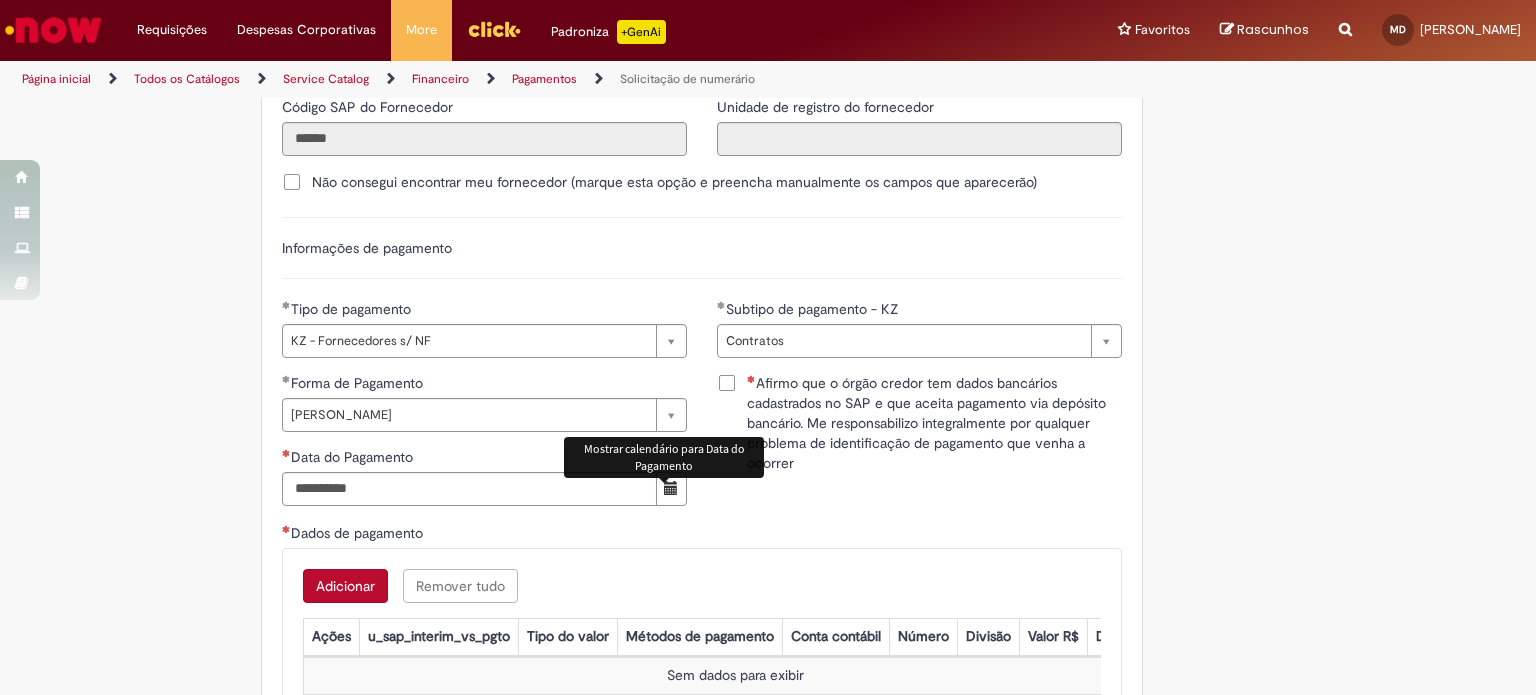 click on "**********" at bounding box center [484, 447] 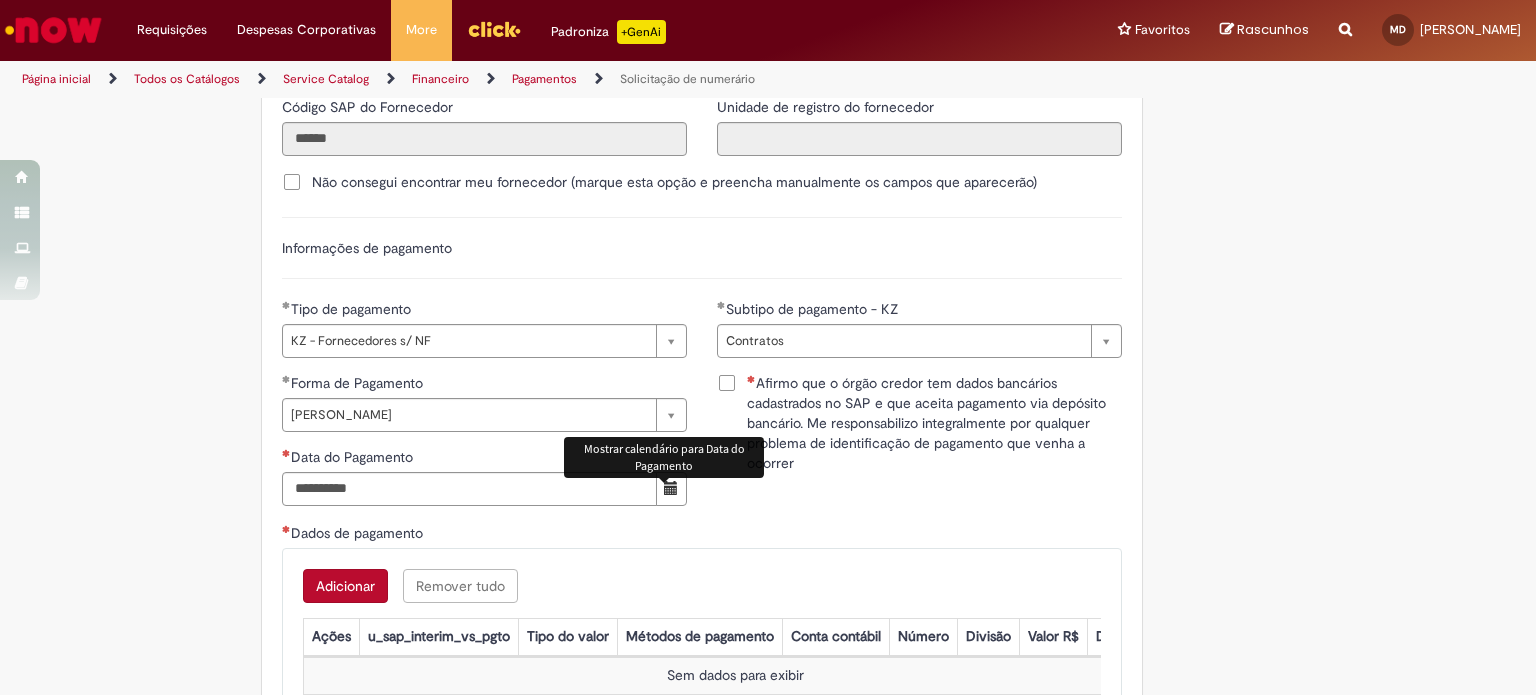 click at bounding box center (671, 489) 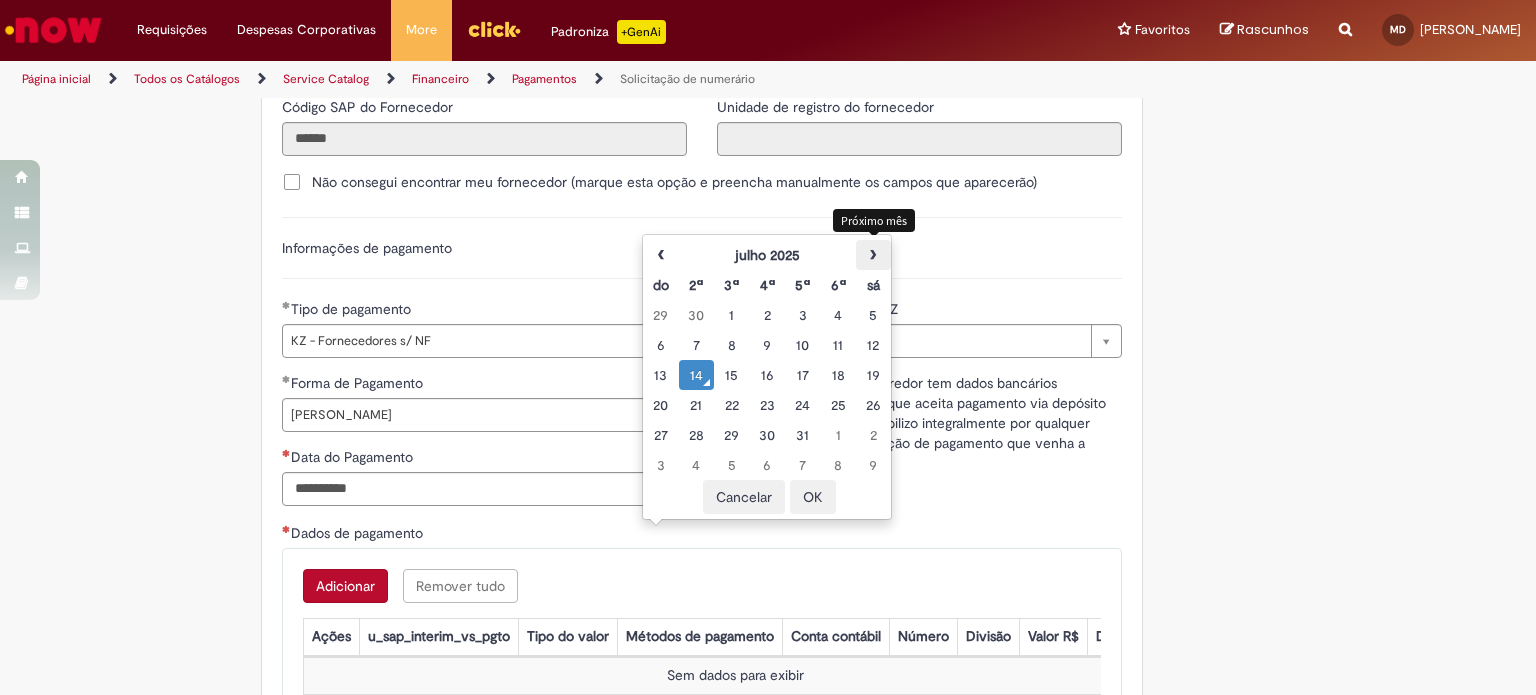 click on "›" at bounding box center [873, 255] 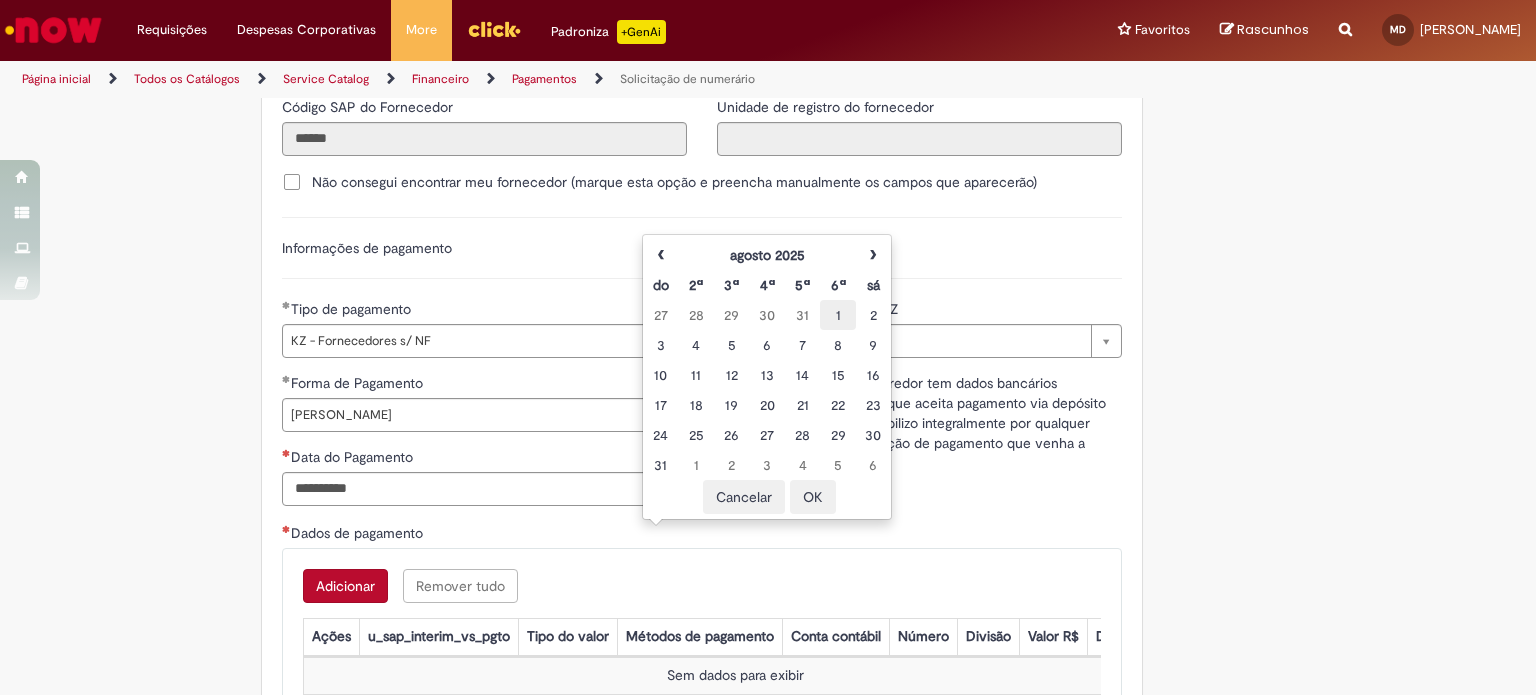 click on "1" at bounding box center [837, 315] 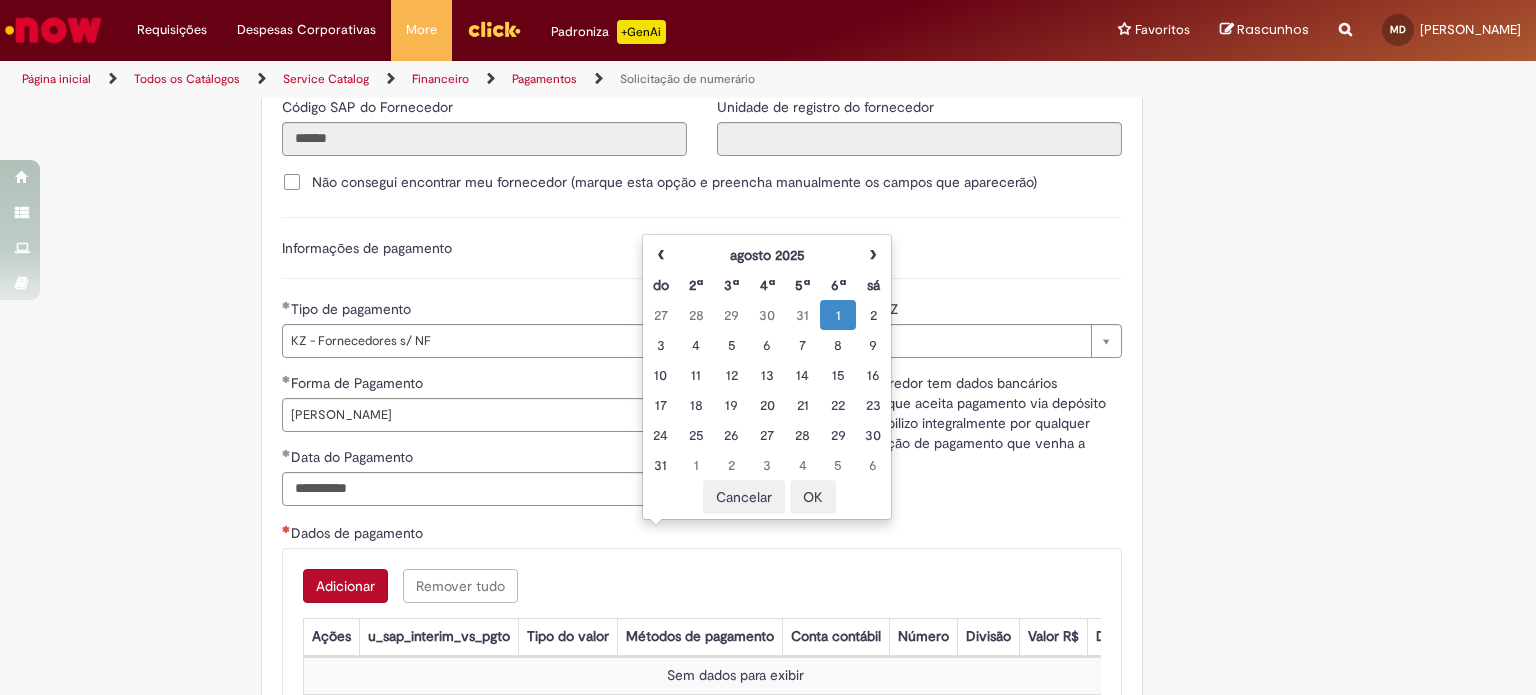 click on "OK" at bounding box center [813, 497] 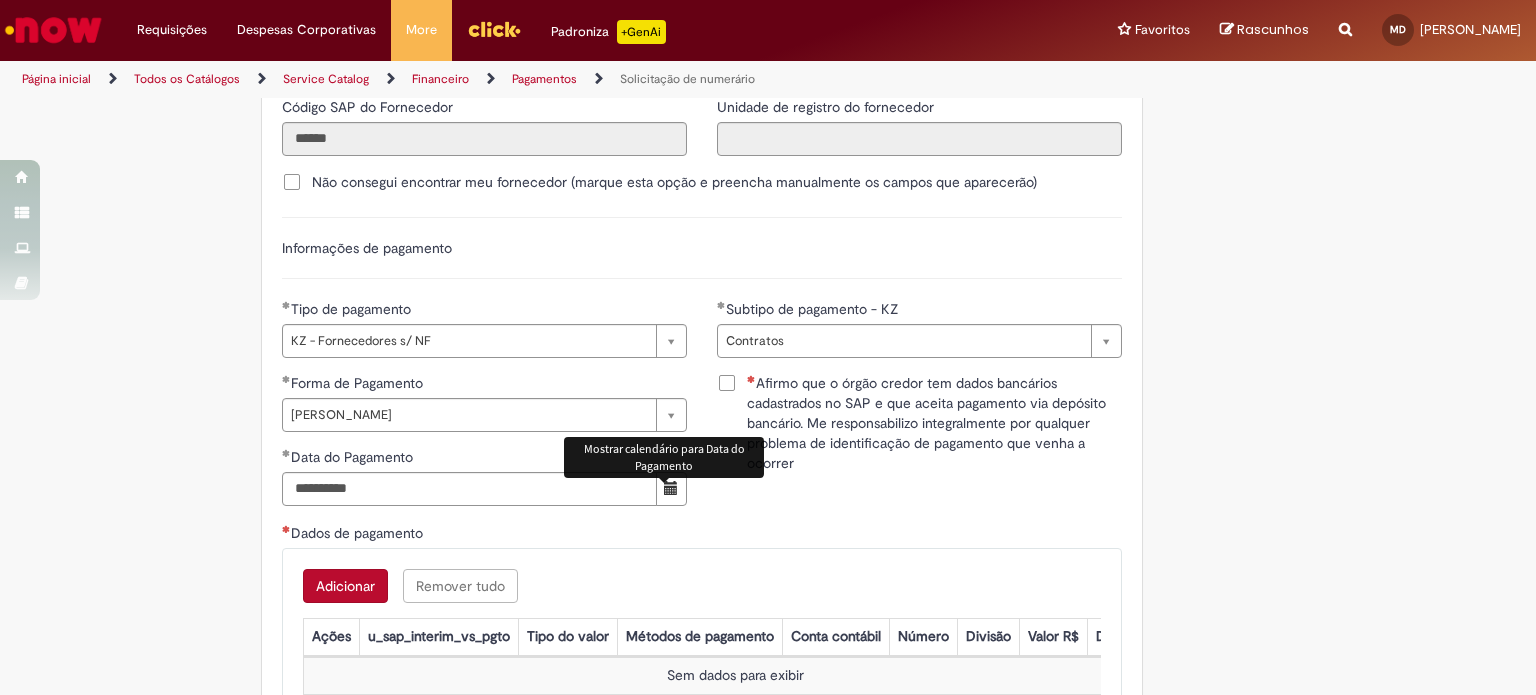 click on "**********" at bounding box center [702, 447] 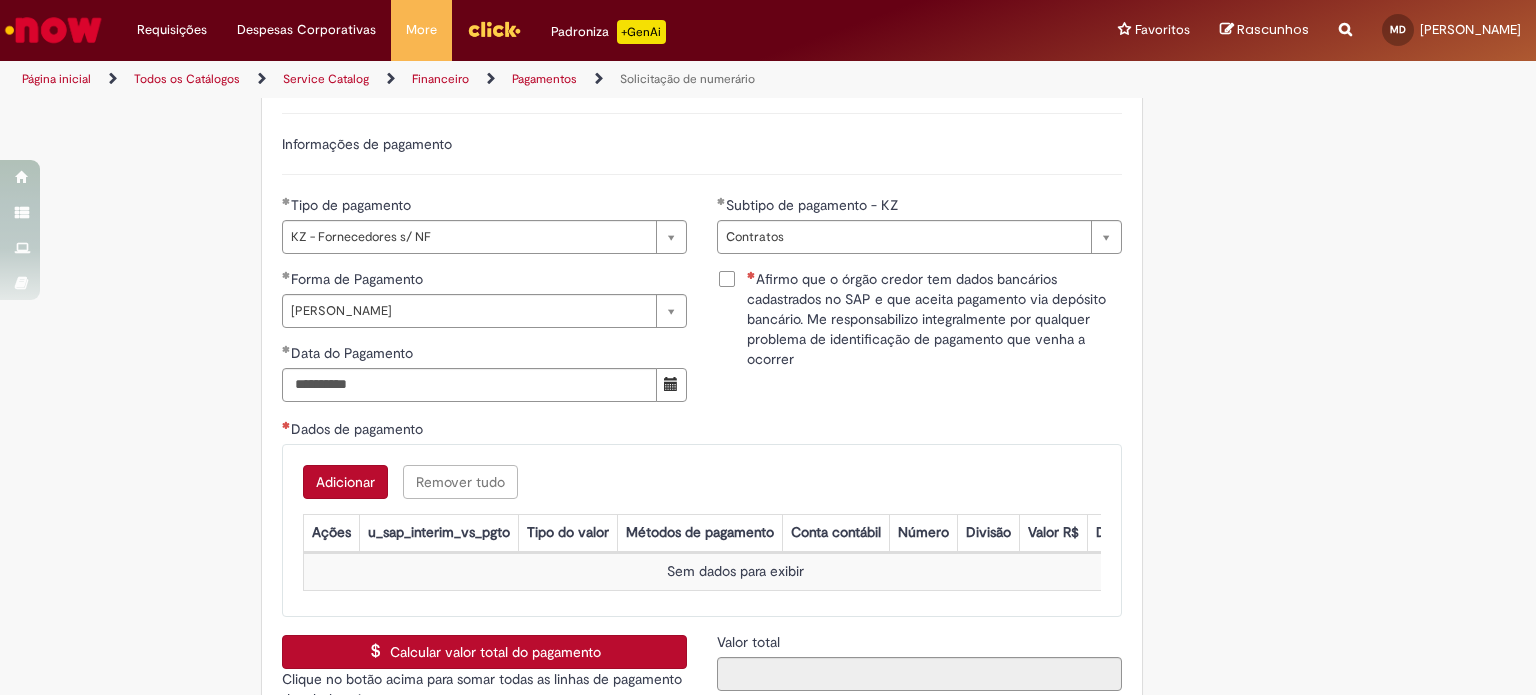 scroll, scrollTop: 2800, scrollLeft: 0, axis: vertical 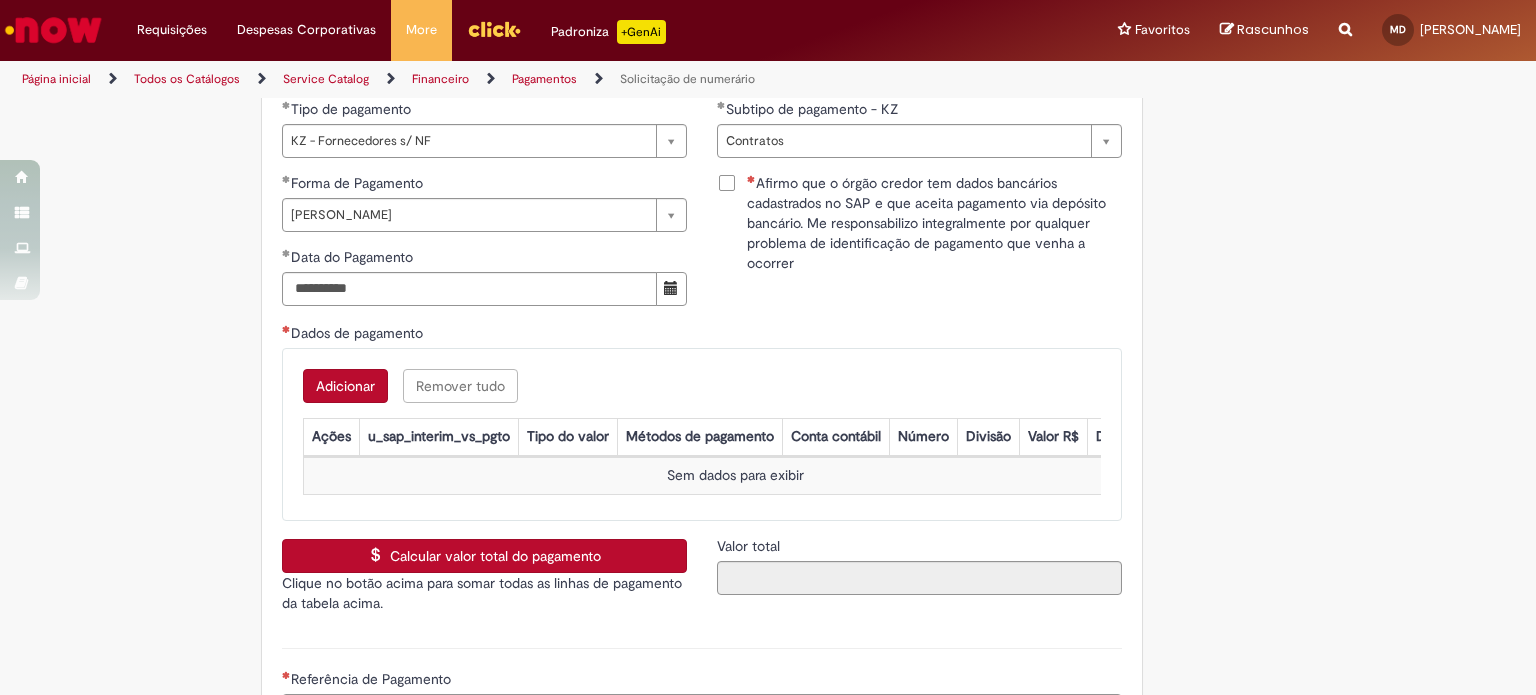 click on "Adicionar" at bounding box center (345, 386) 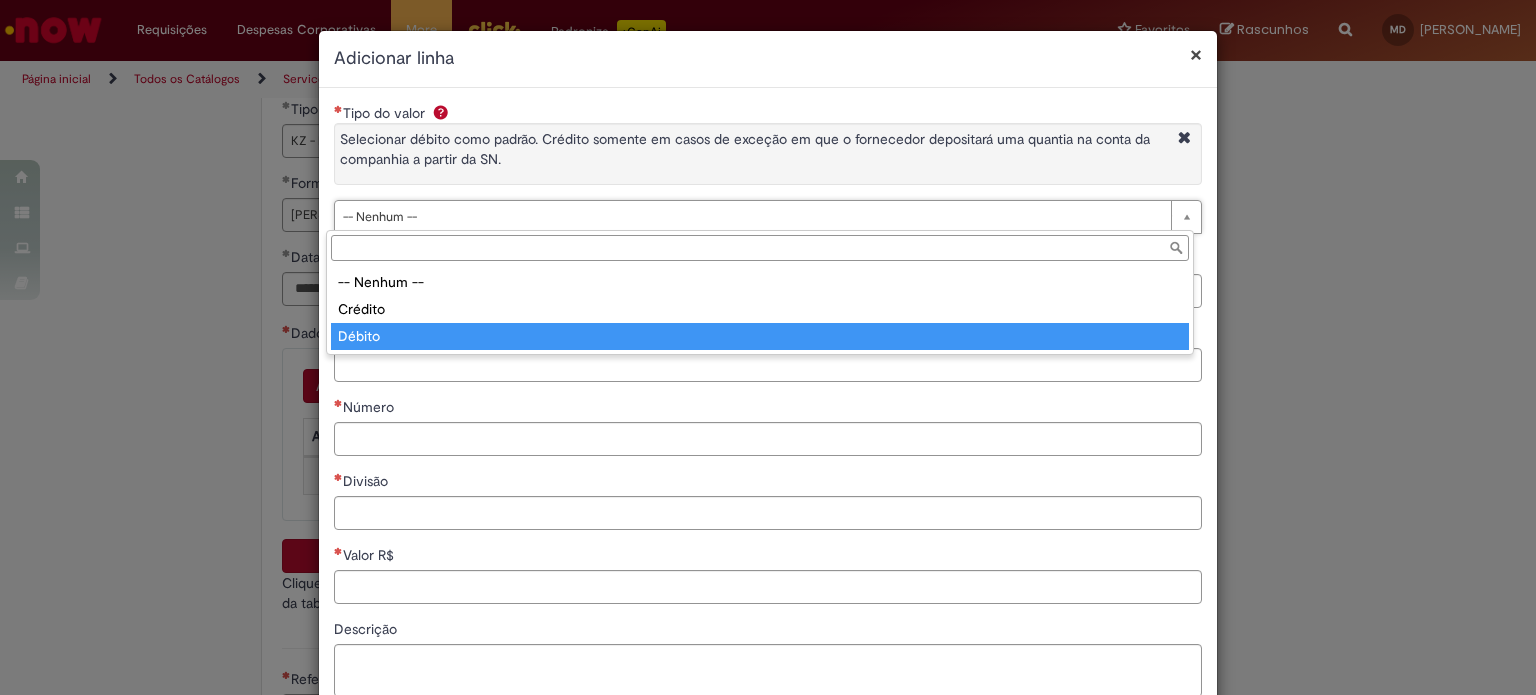type on "******" 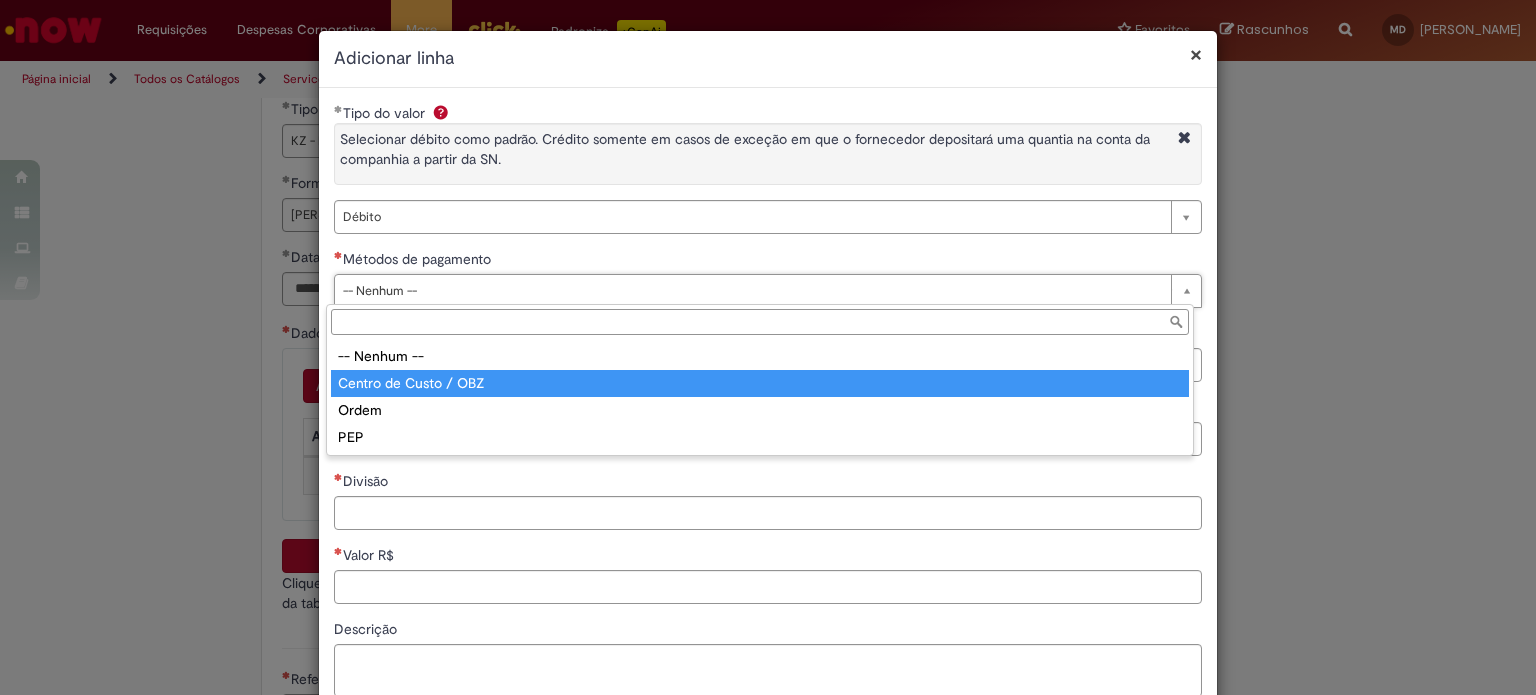 type on "**********" 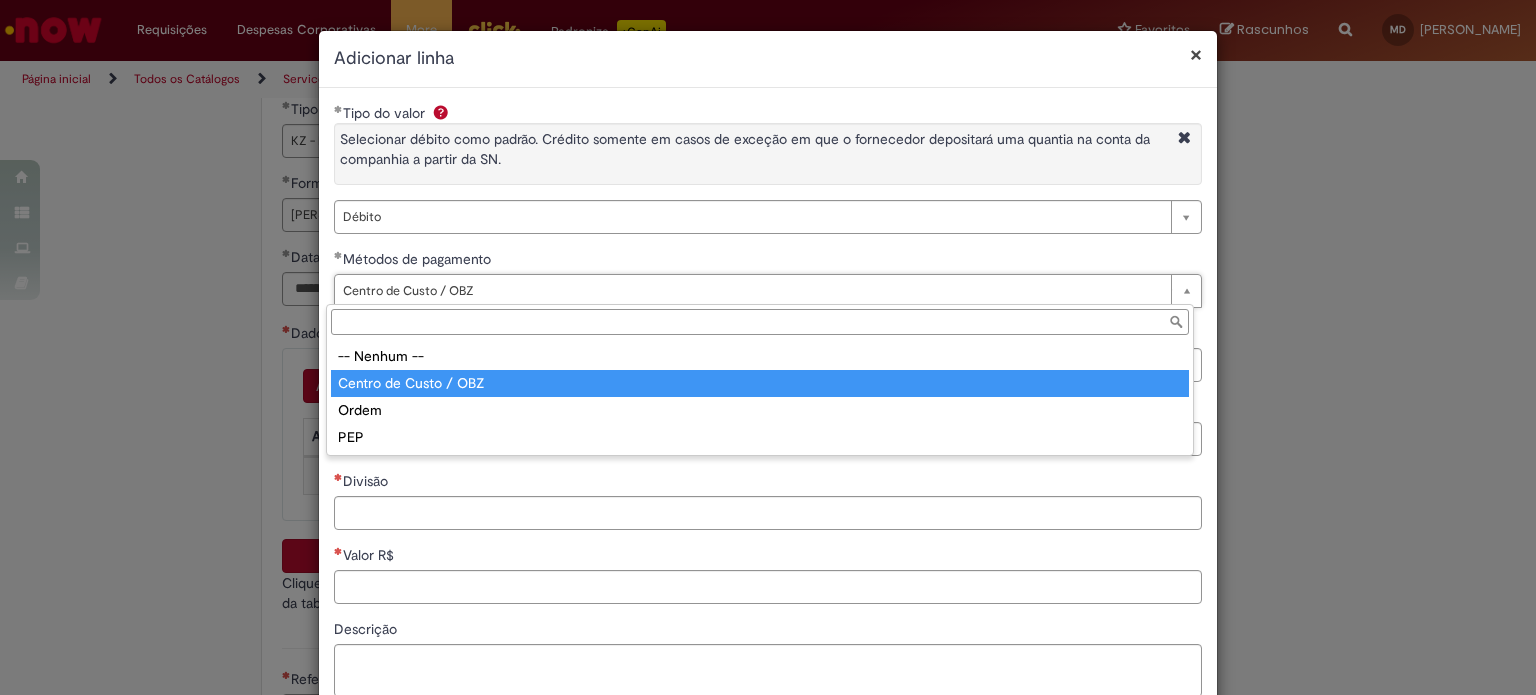type on "**********" 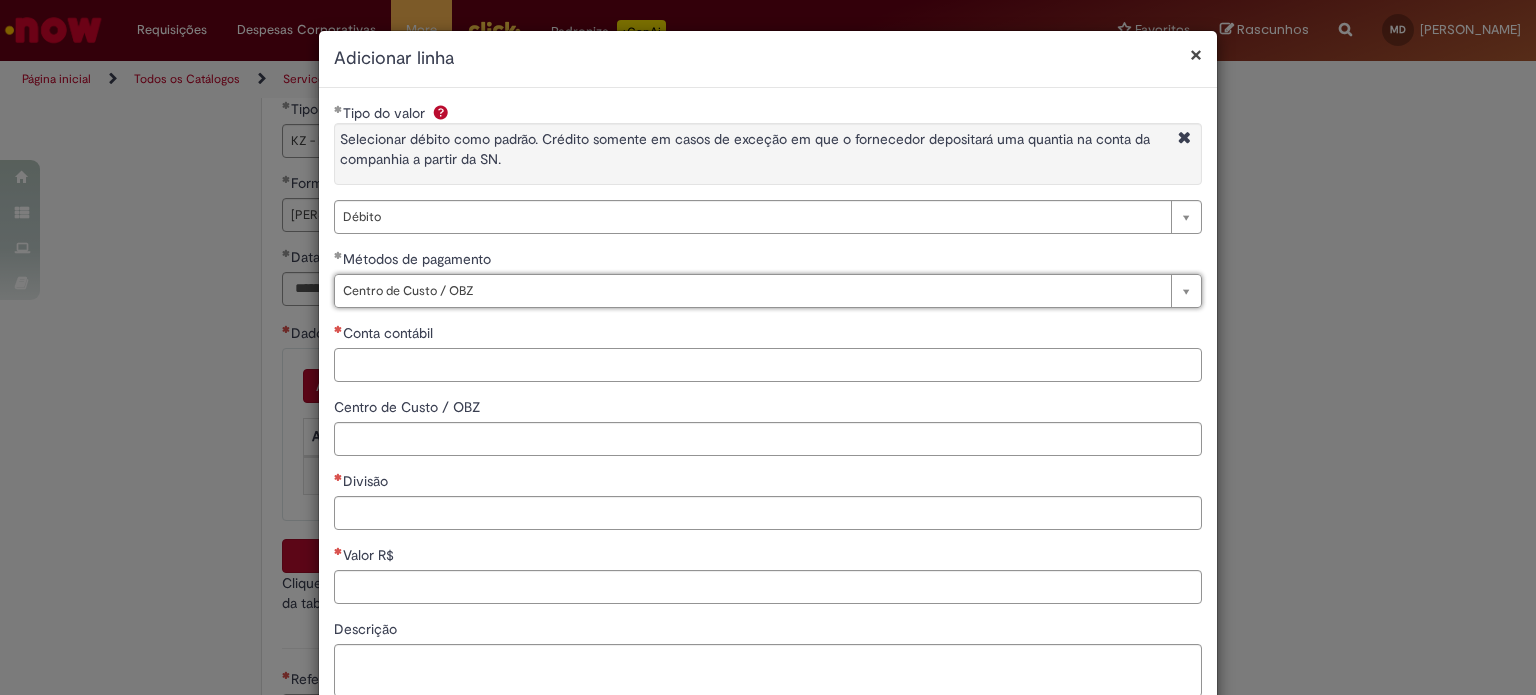 scroll, scrollTop: 0, scrollLeft: 0, axis: both 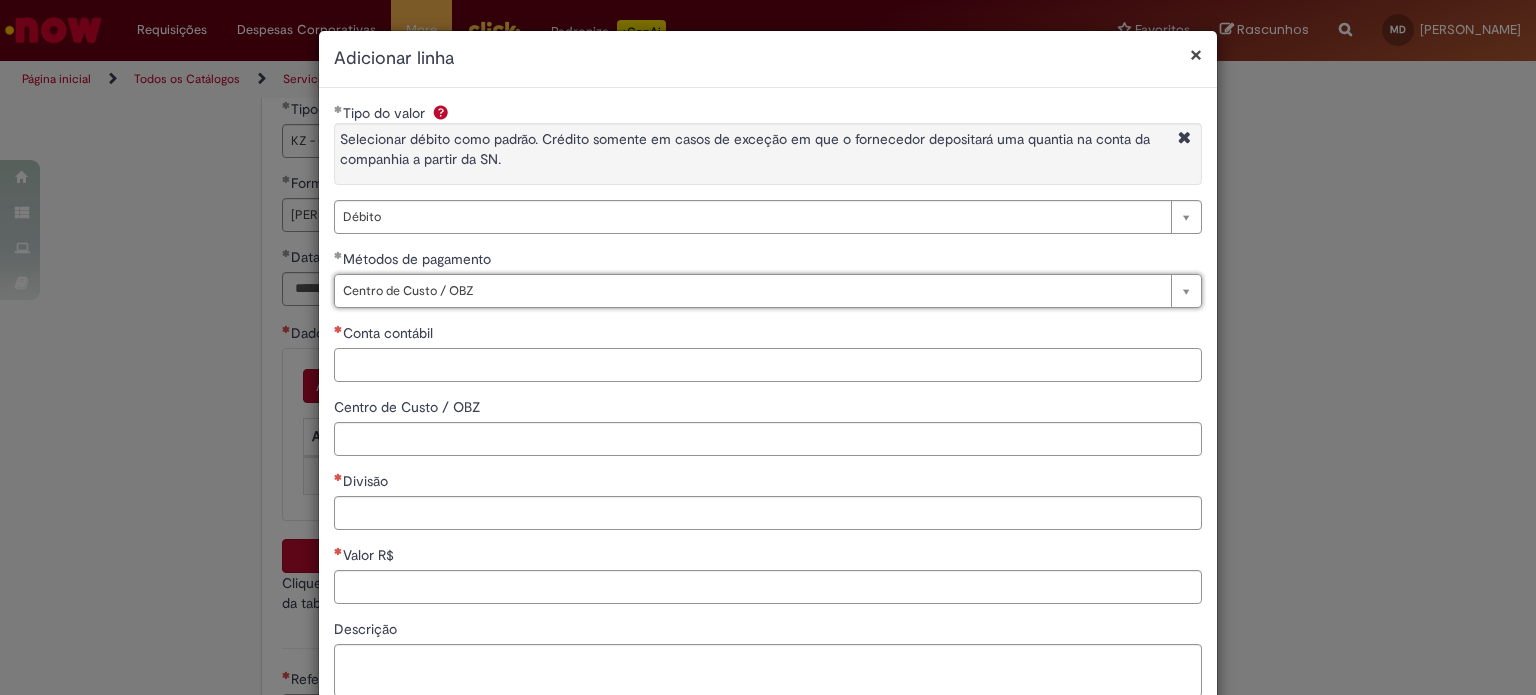 click on "Conta contábil" at bounding box center [768, 365] 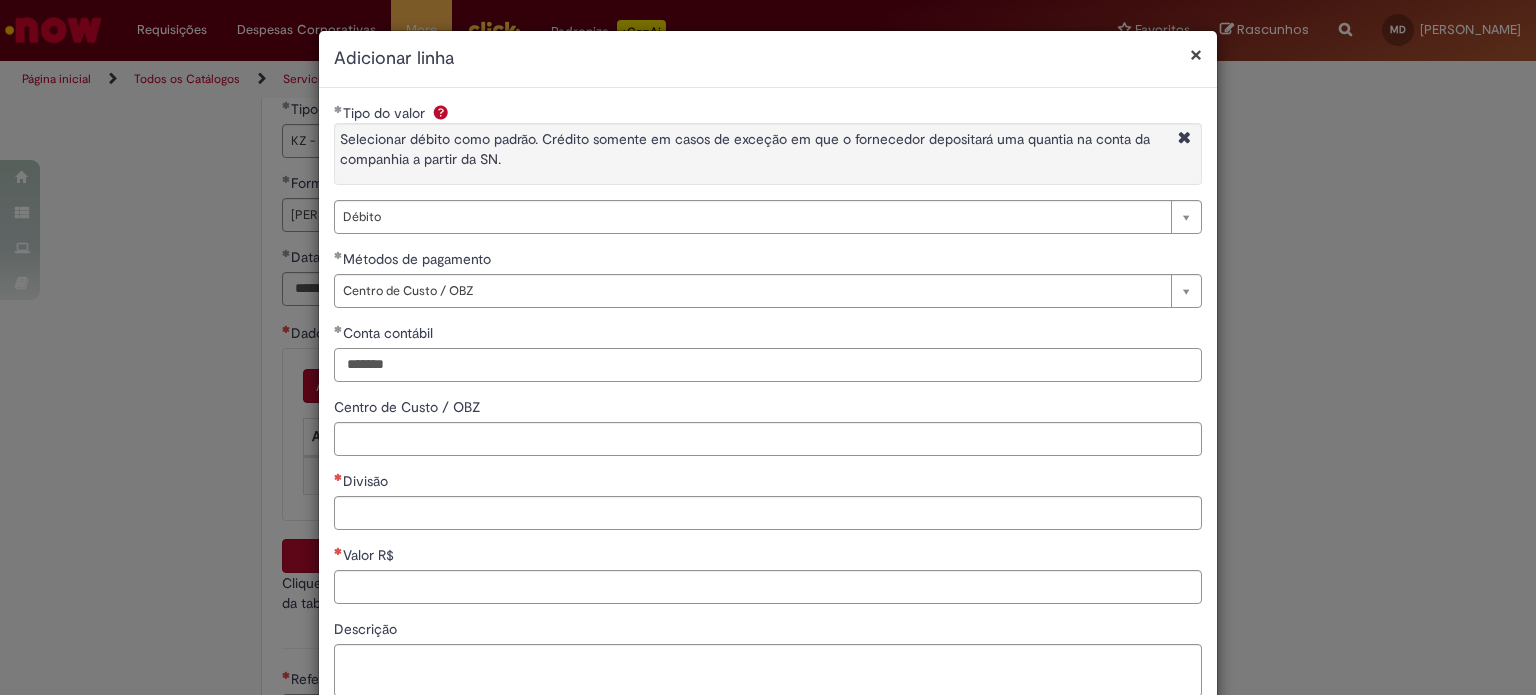 type on "*******" 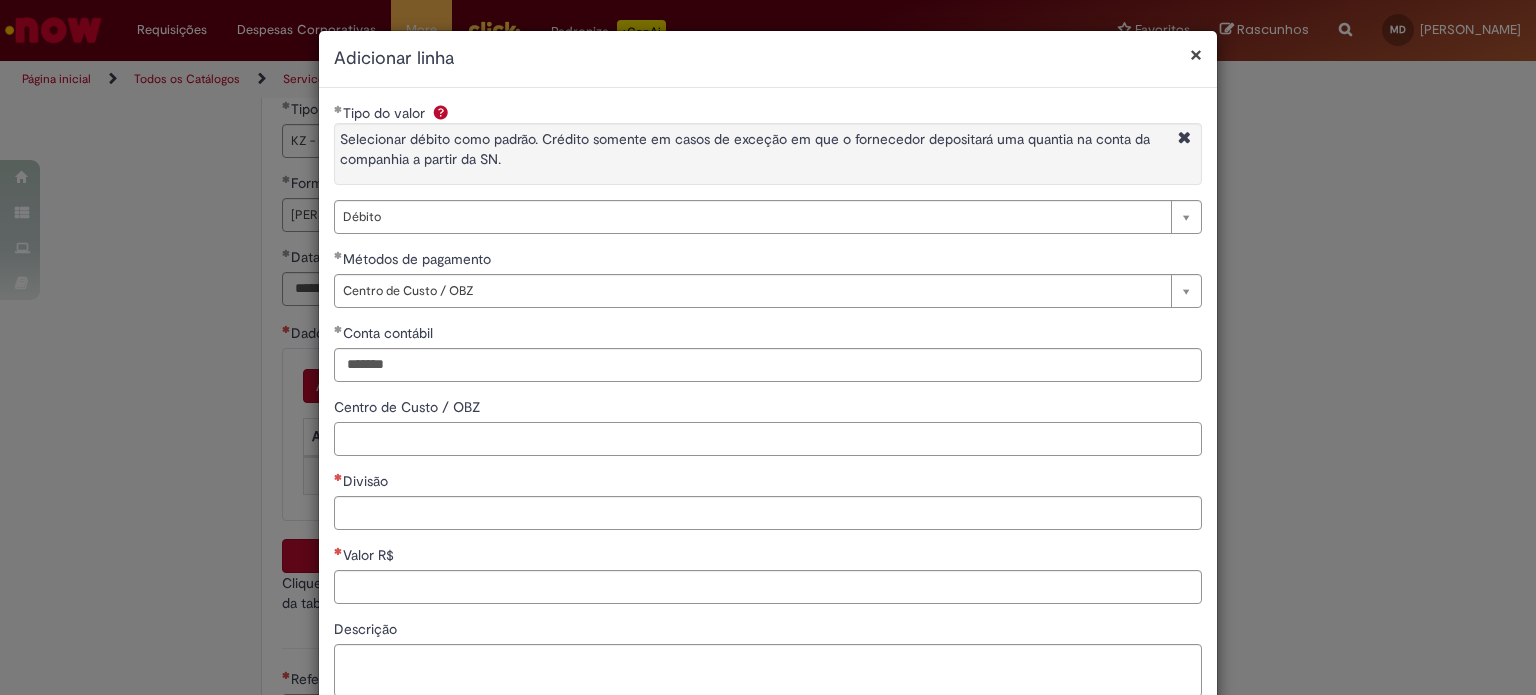 click on "Centro de Custo / OBZ" at bounding box center [768, 439] 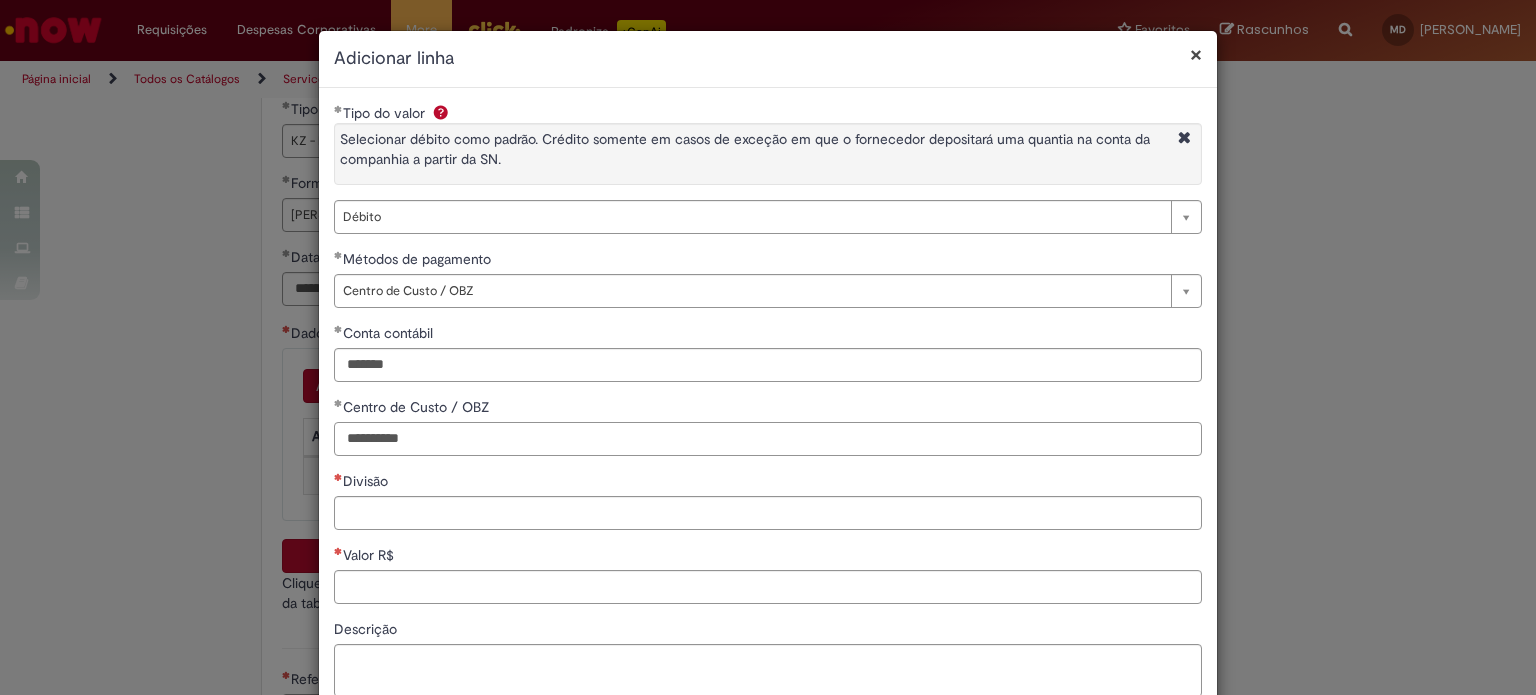 type on "**********" 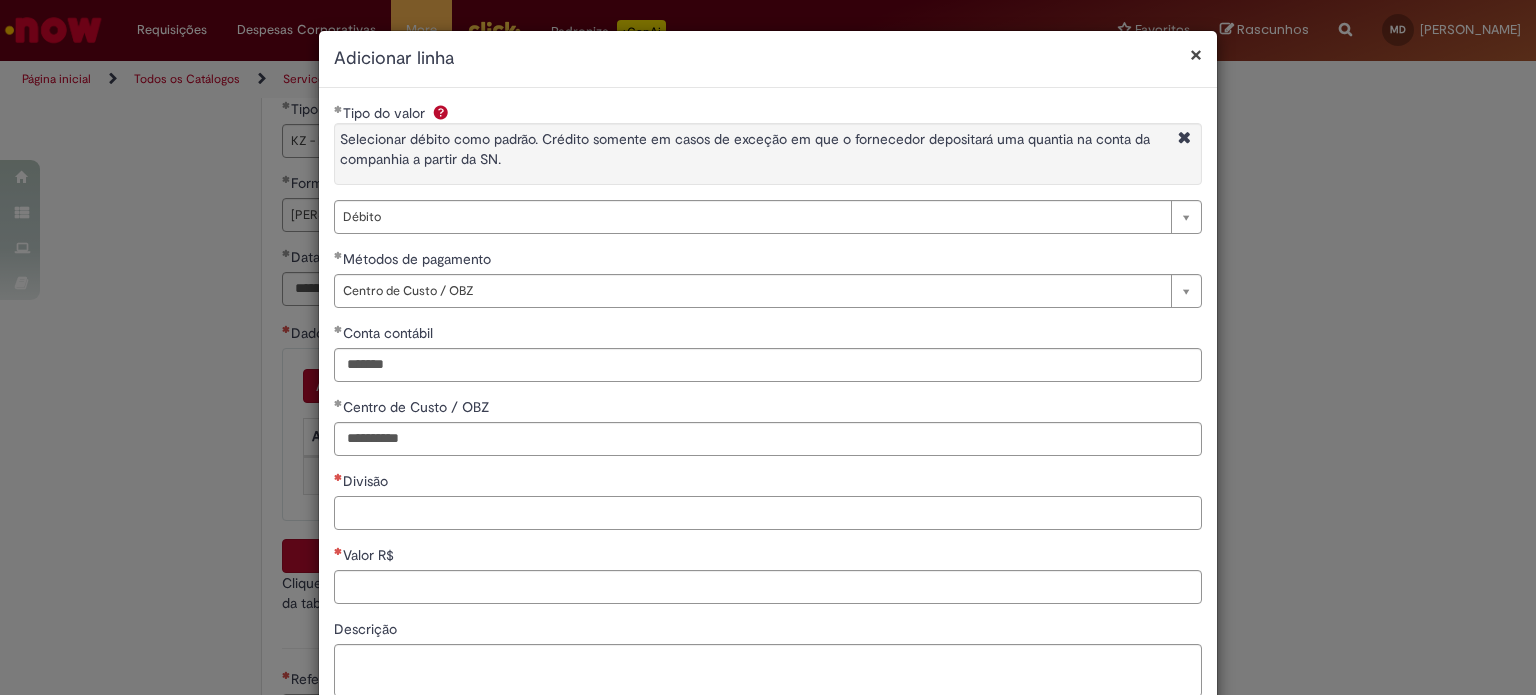 click on "Divisão" at bounding box center [768, 513] 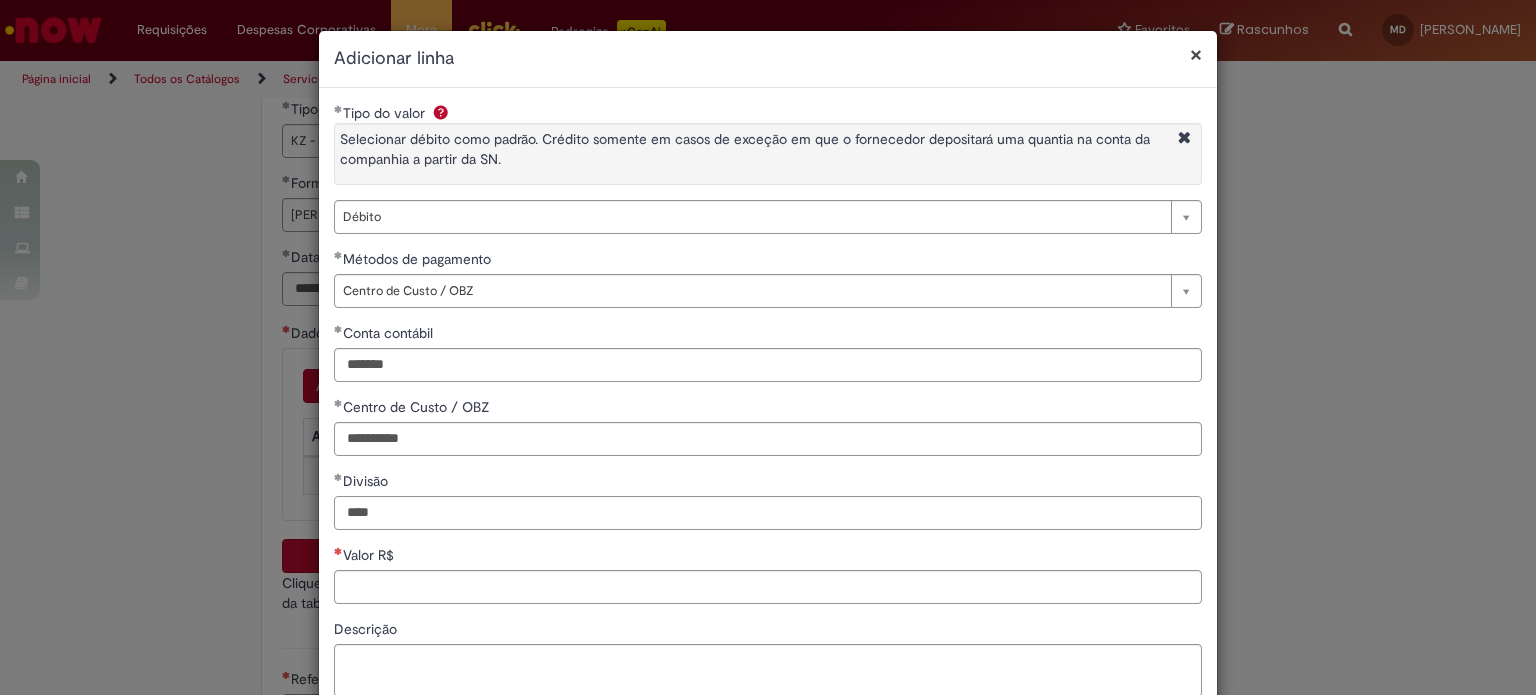 type on "****" 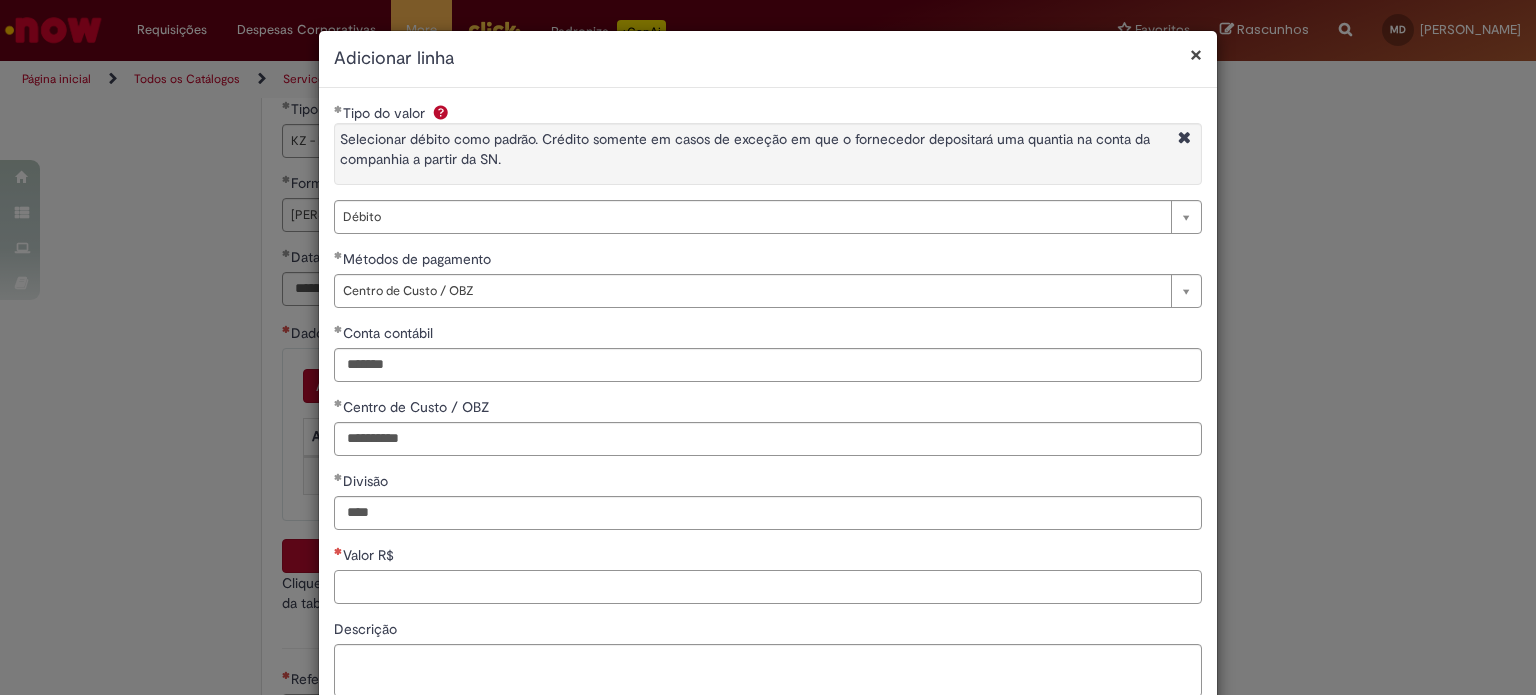 click on "Valor R$" at bounding box center (768, 587) 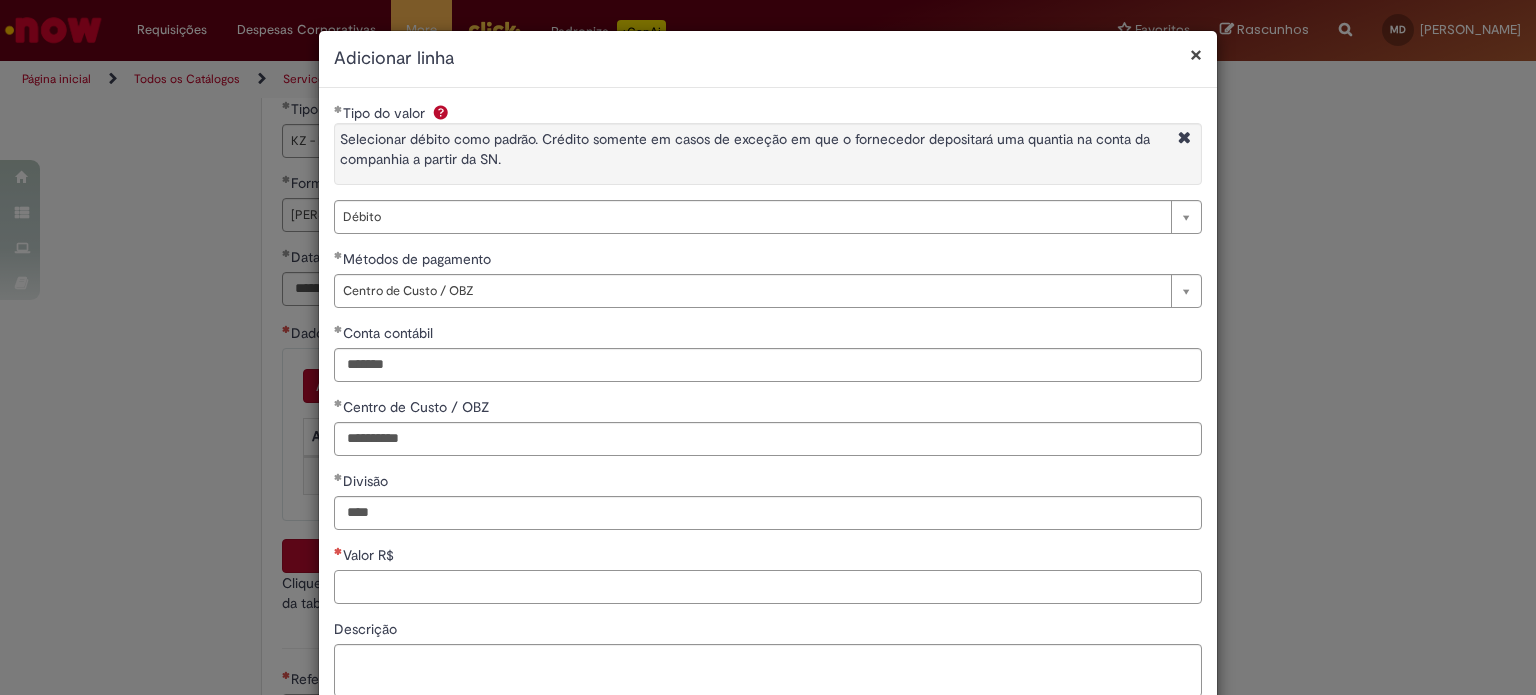 click on "Valor R$" at bounding box center (768, 587) 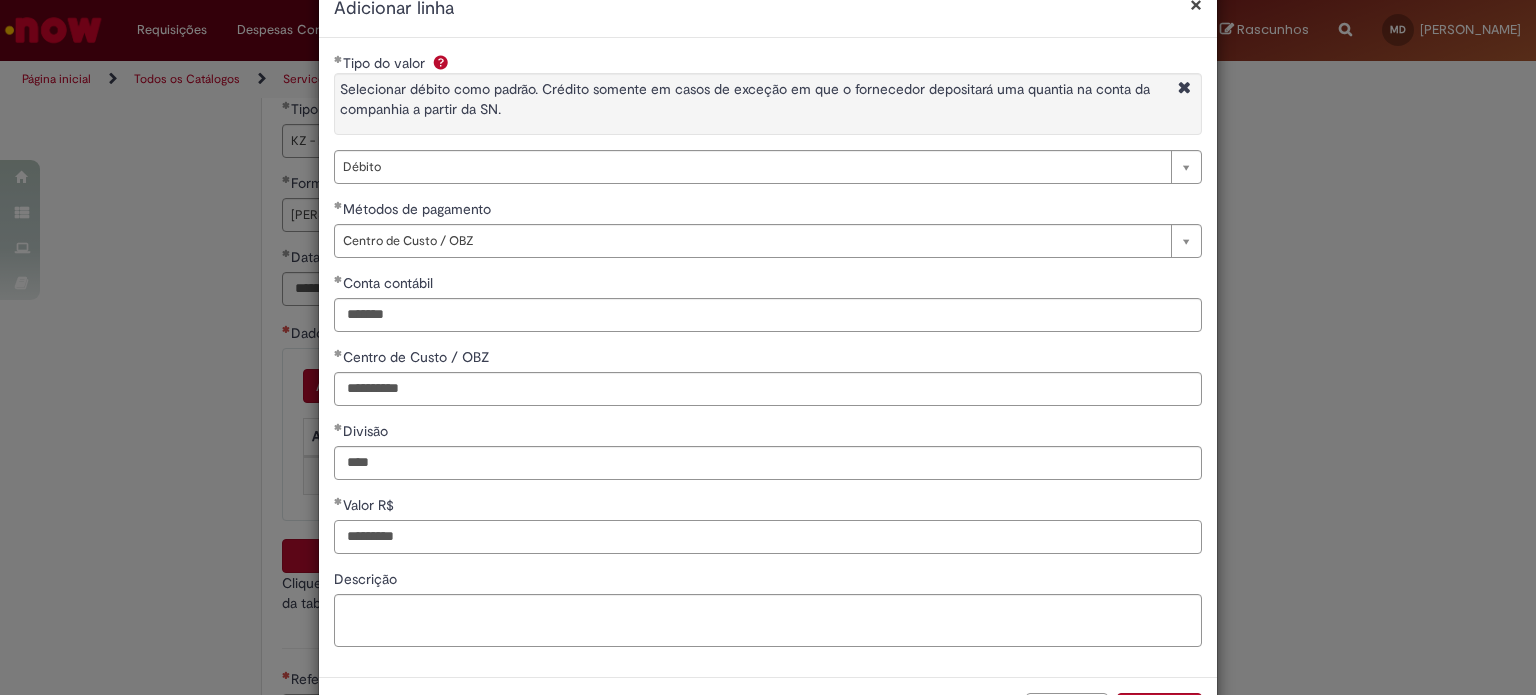 scroll, scrollTop: 127, scrollLeft: 0, axis: vertical 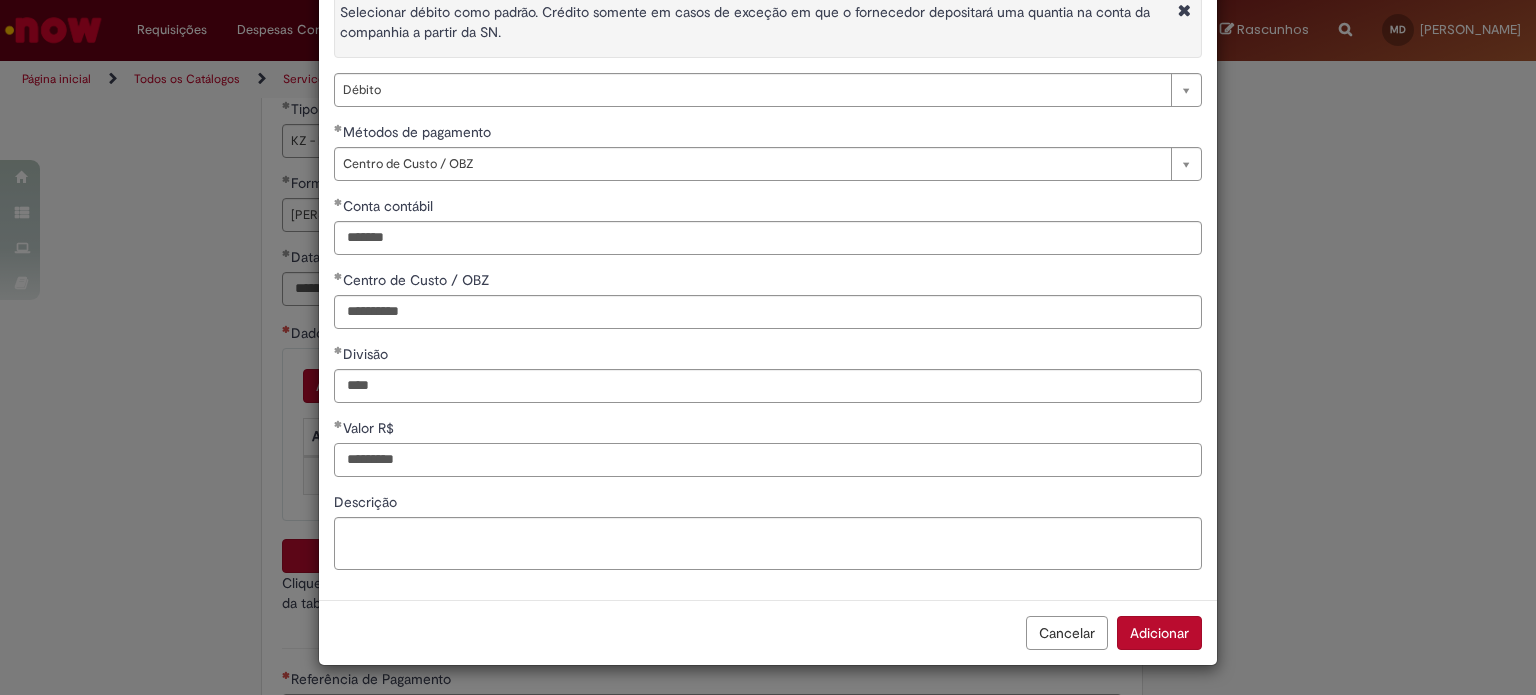 type on "*********" 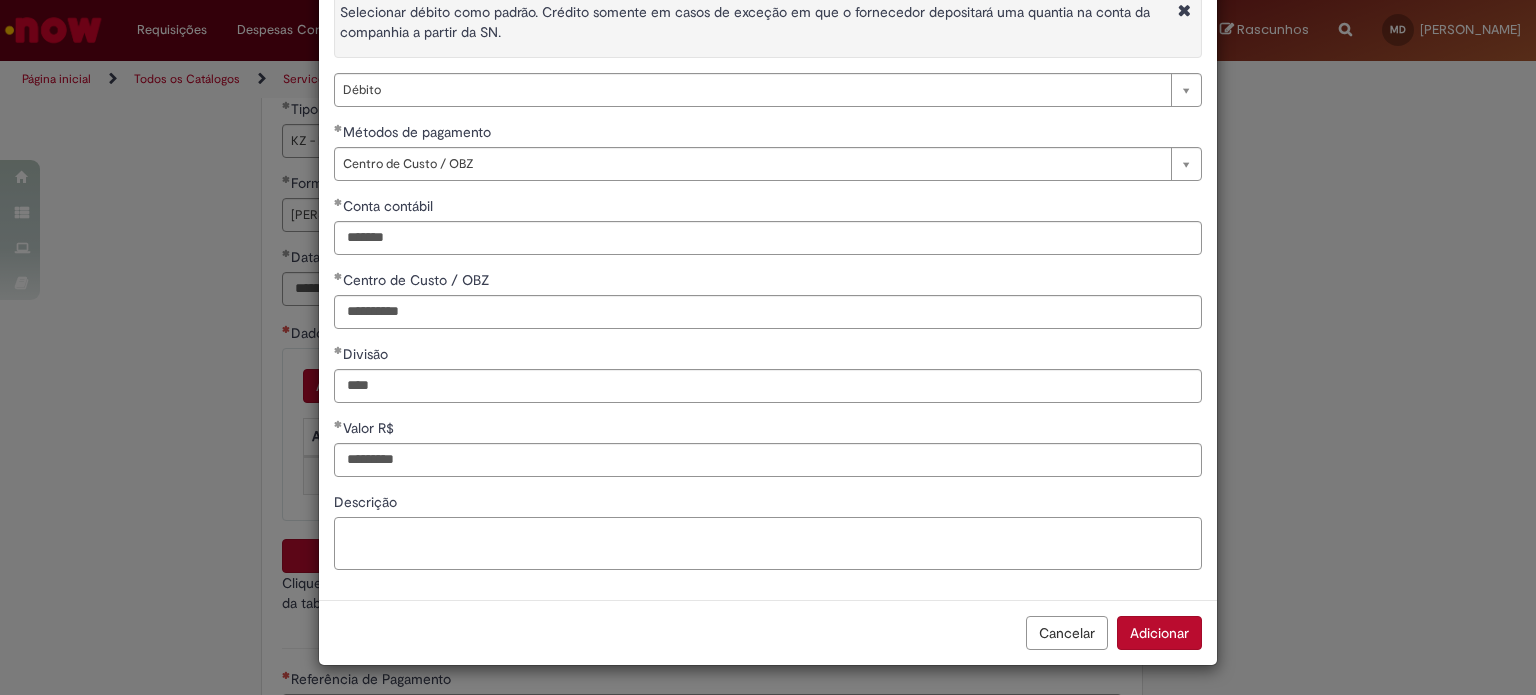 click on "Descrição" at bounding box center (768, 544) 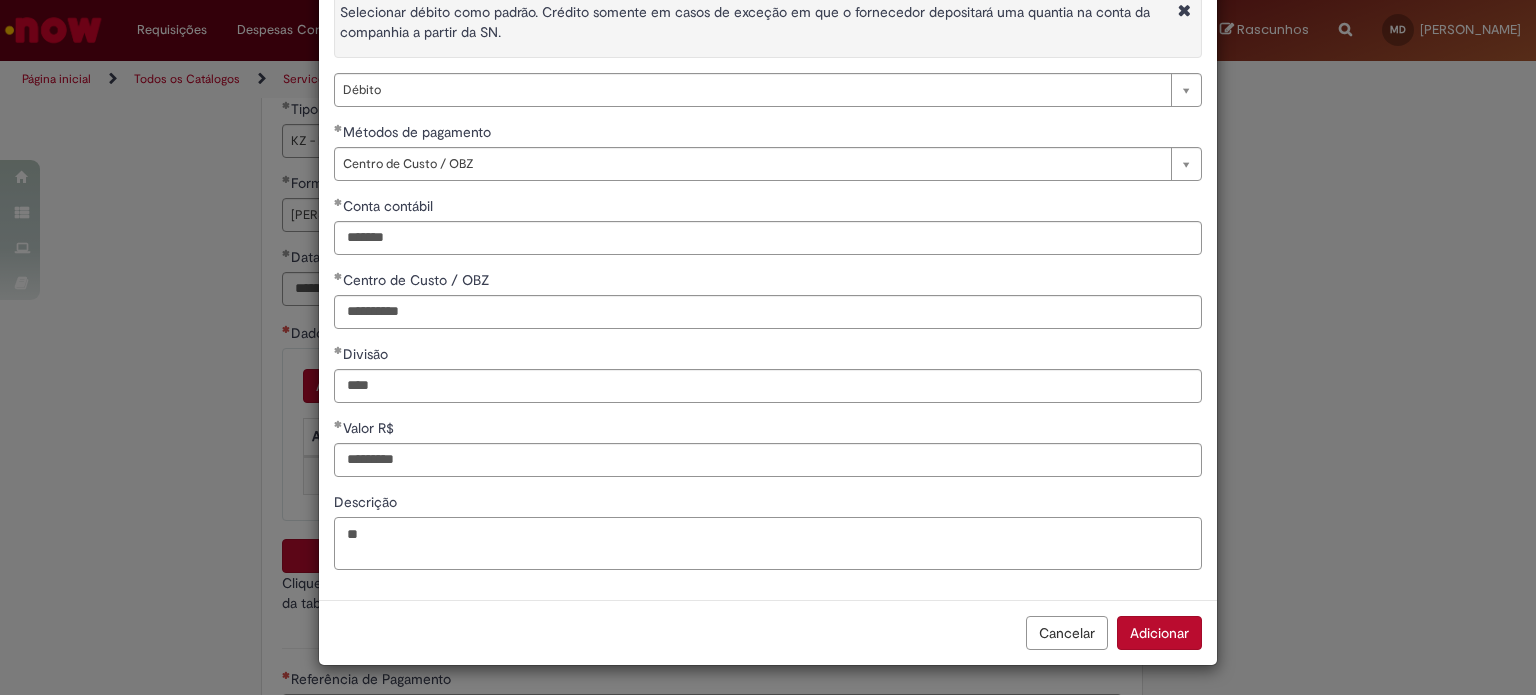 type on "*" 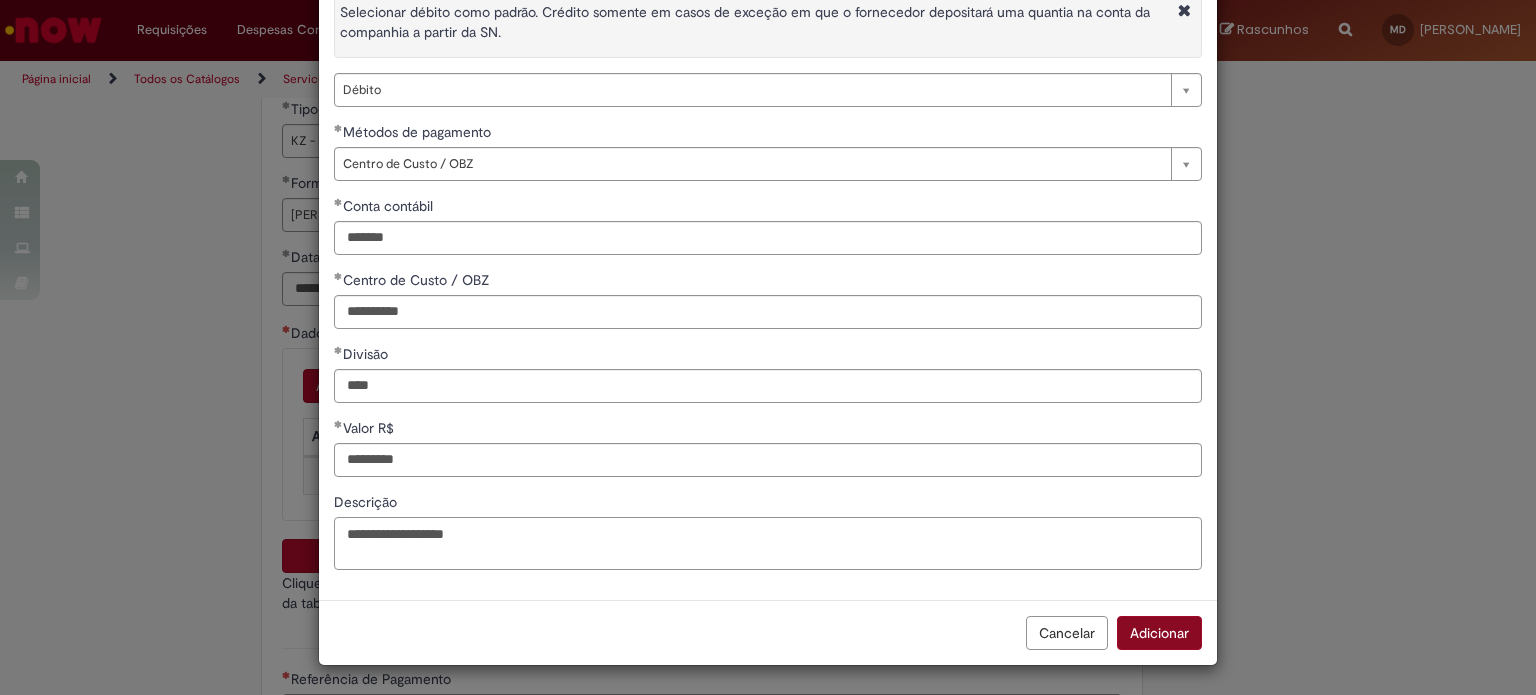 type on "**********" 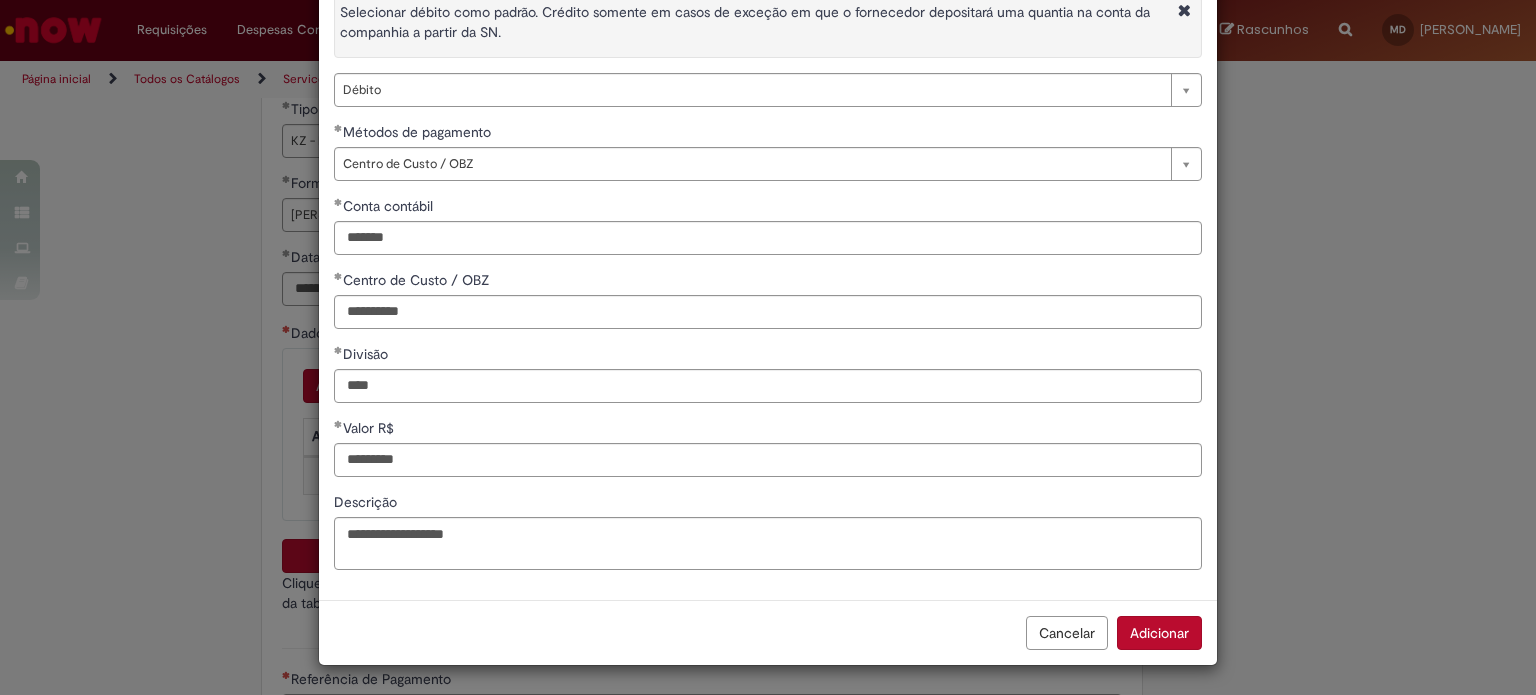 click on "Adicionar" at bounding box center [1159, 633] 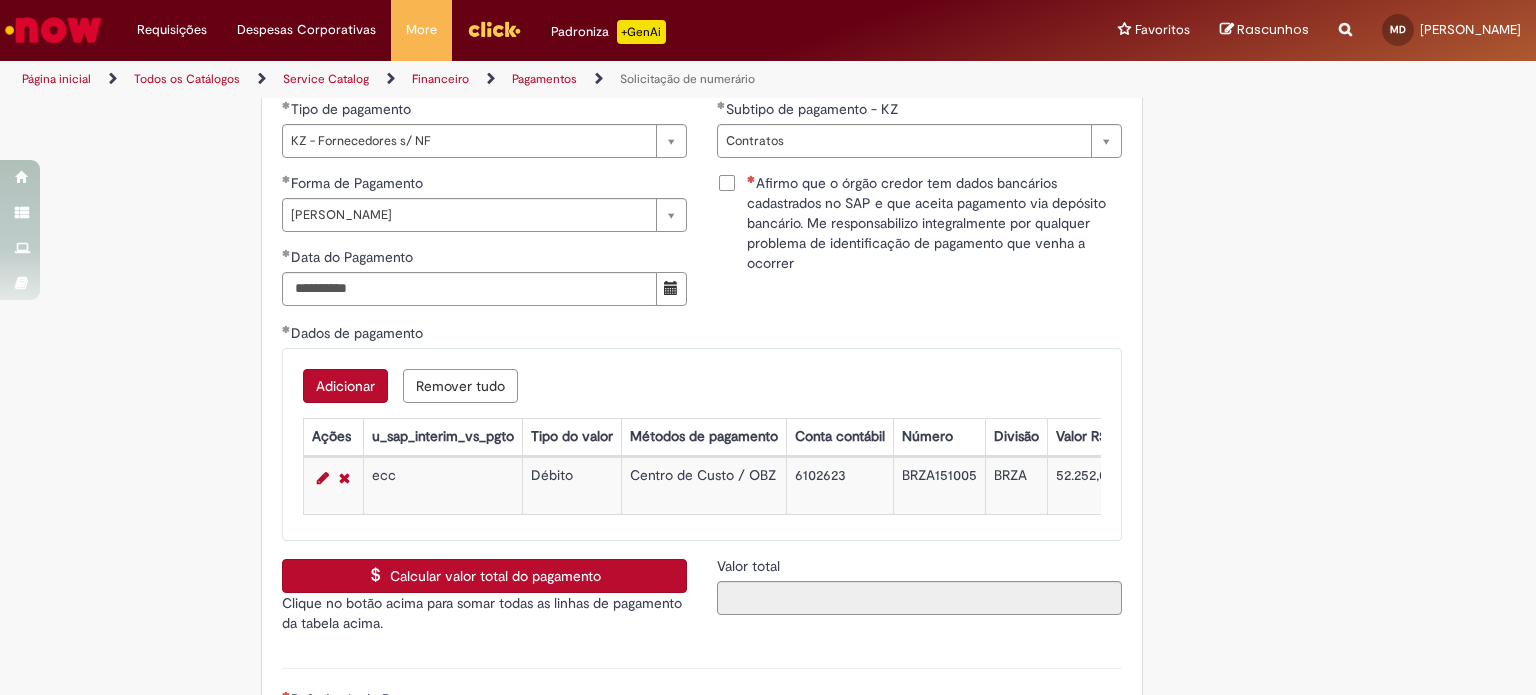 click on "**********" at bounding box center [702, 247] 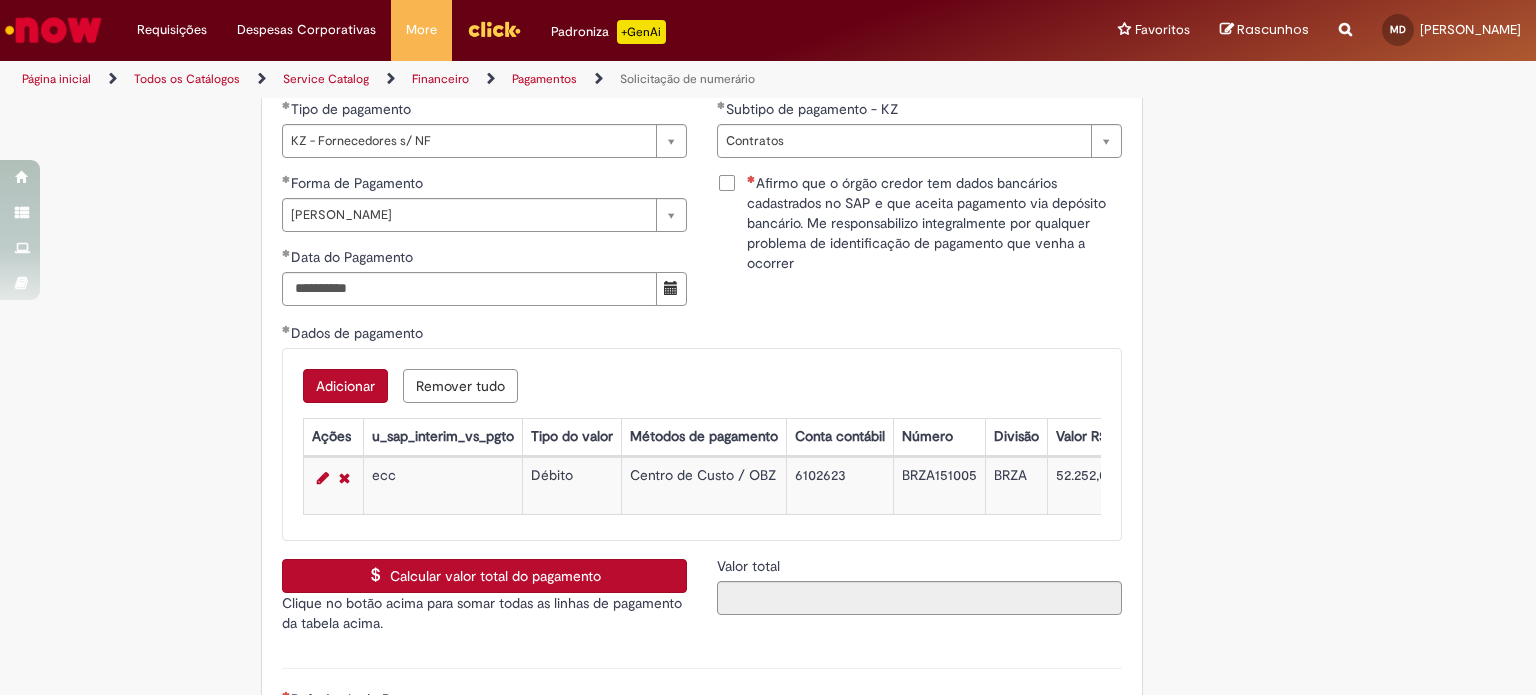 click on "Calcular valor total do pagamento" at bounding box center (484, 576) 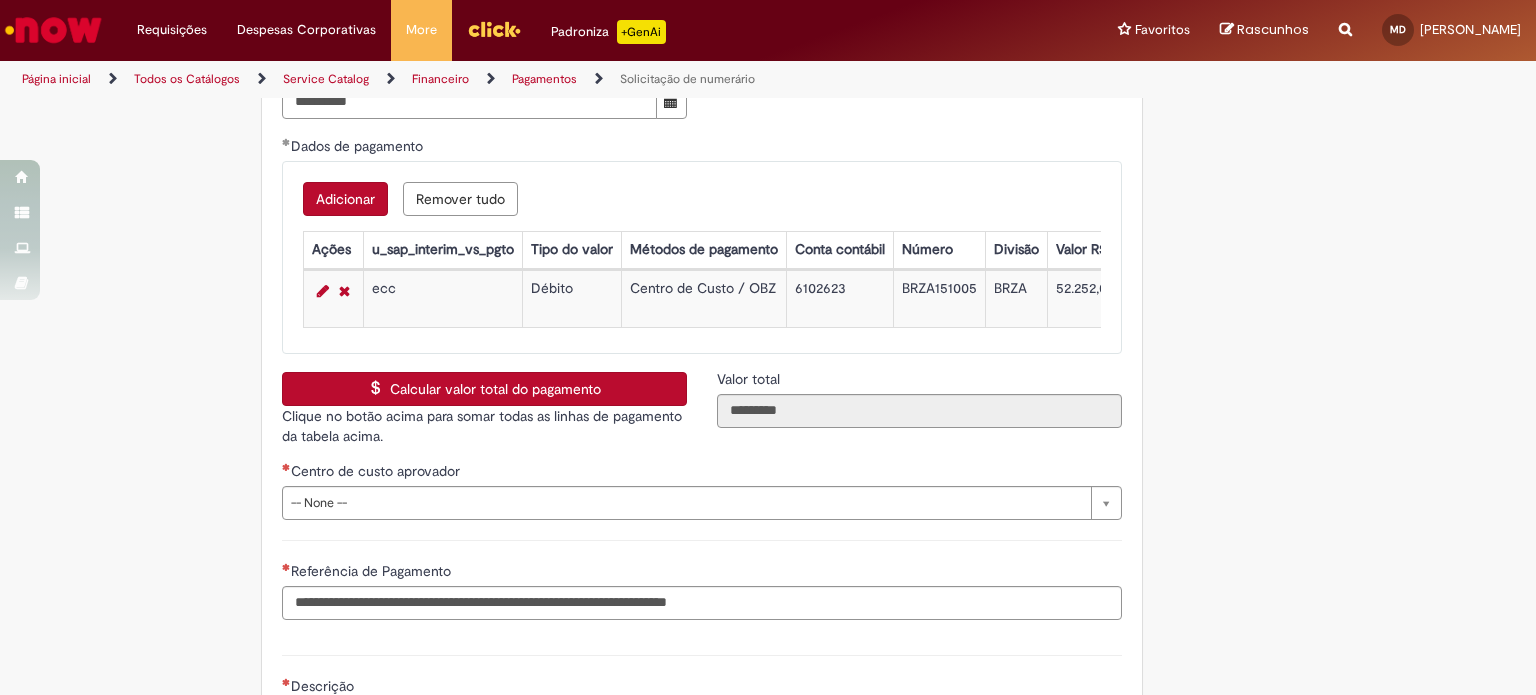 scroll, scrollTop: 3000, scrollLeft: 0, axis: vertical 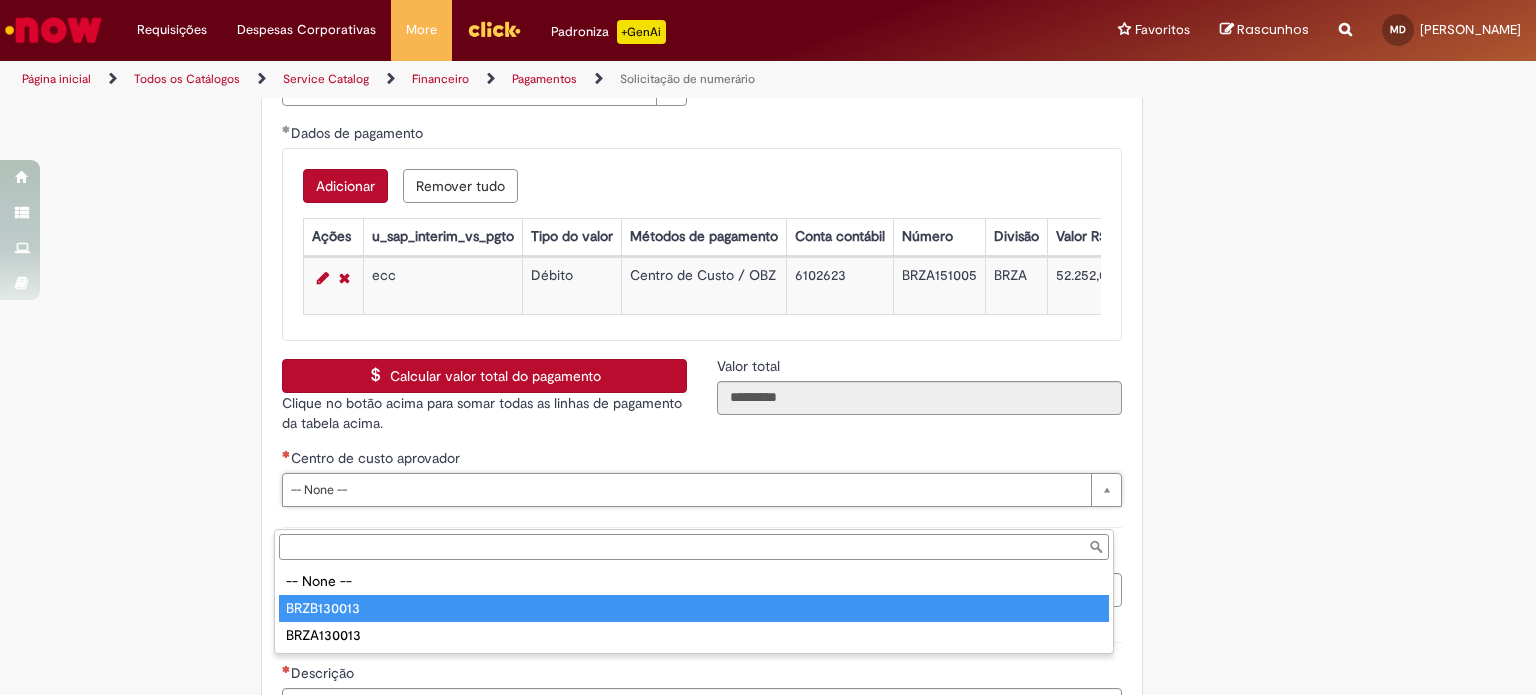 type on "**********" 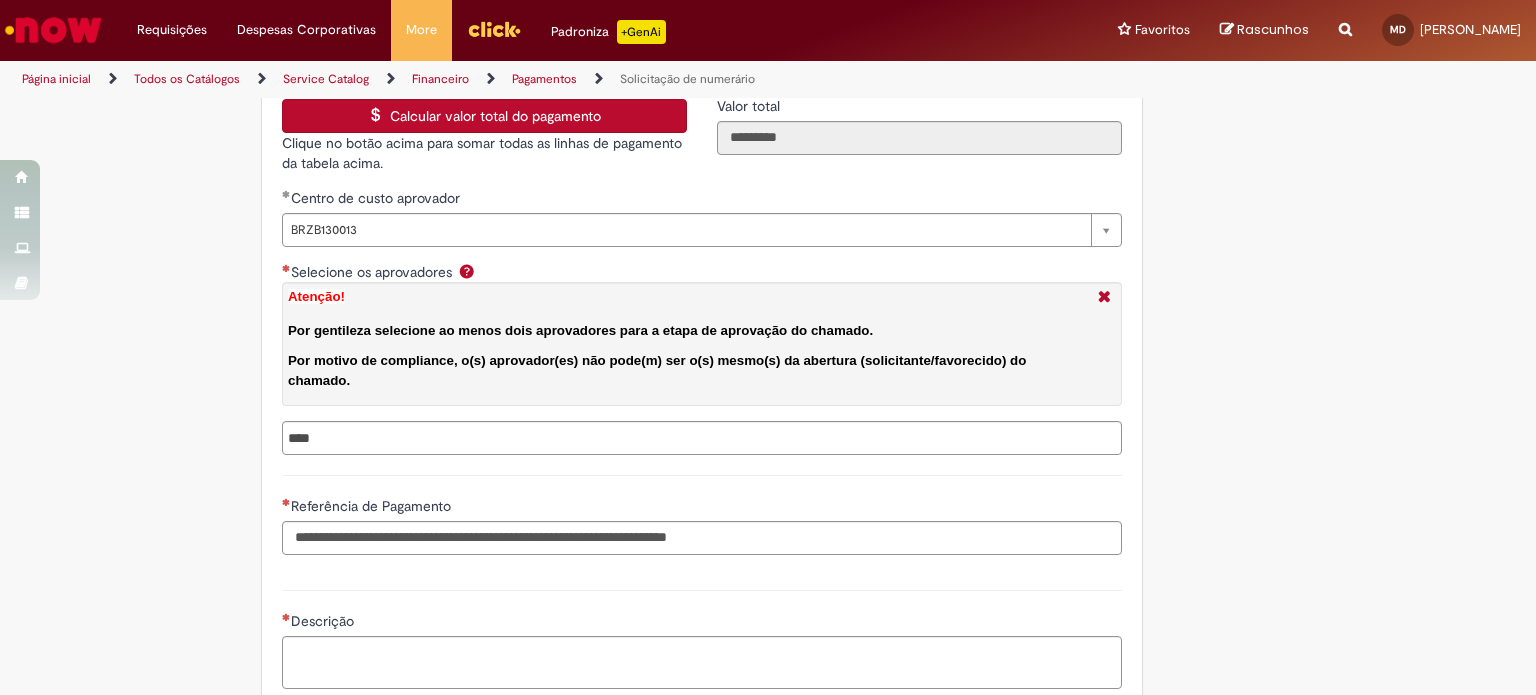 scroll, scrollTop: 3300, scrollLeft: 0, axis: vertical 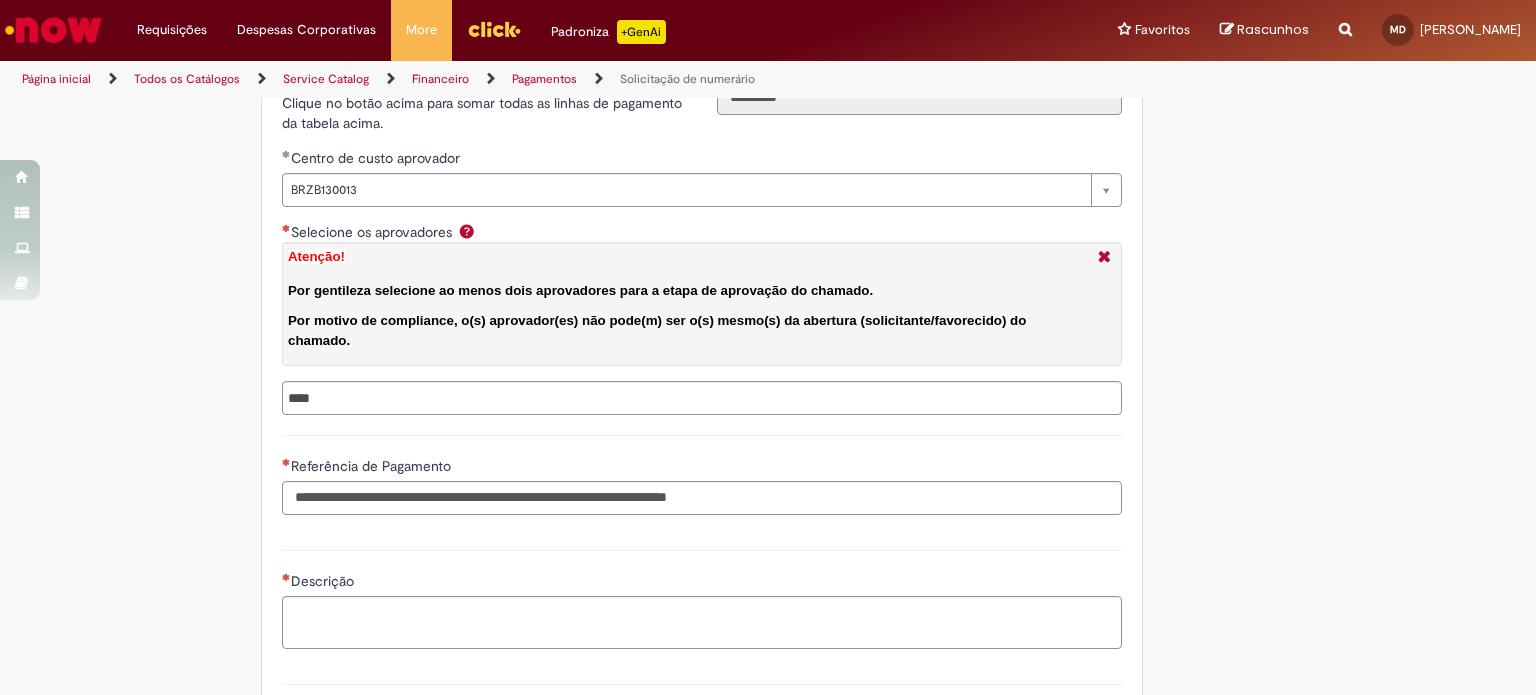 type 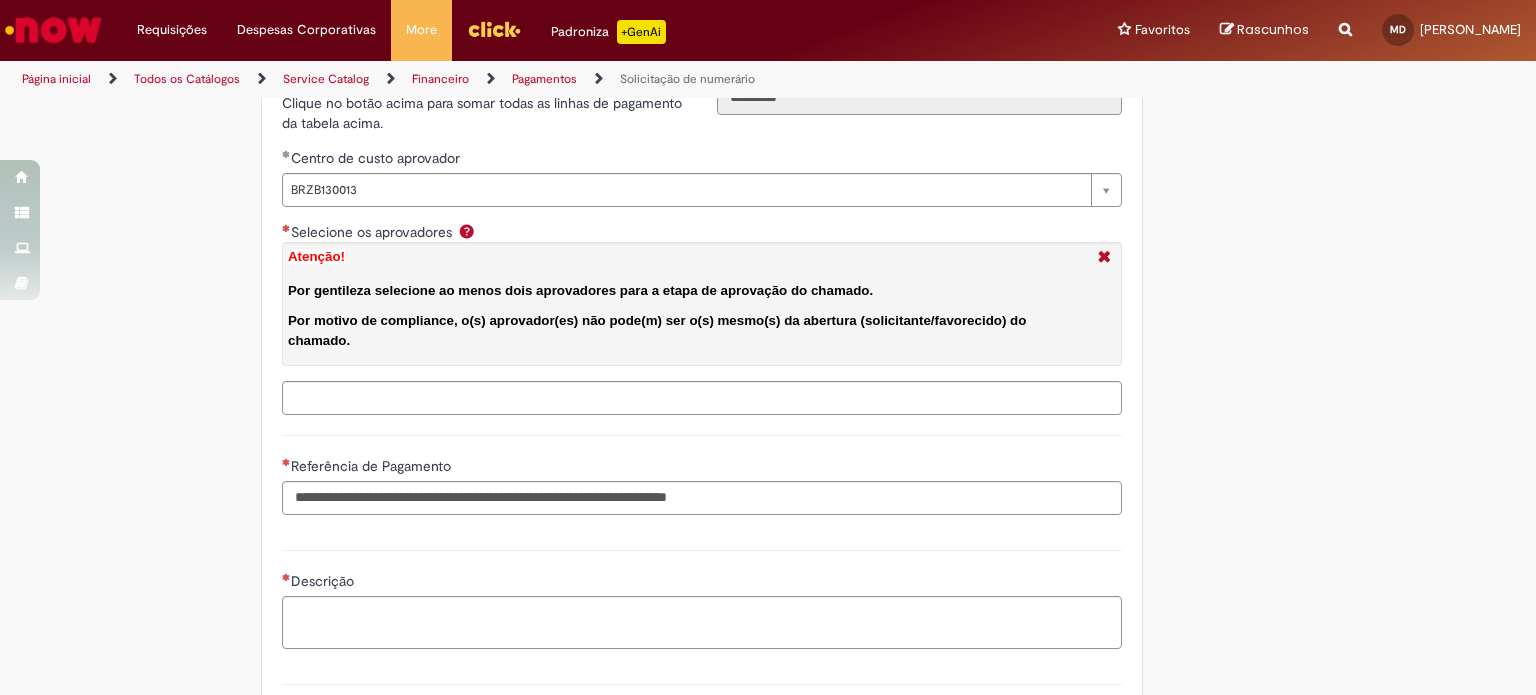 click on "Selecione os aprovadores Atenção!
Por gentileza selecione ao menos dois aprovadores para a etapa de aprovação do chamado.
Por motivo de compliance, o(s) aprovador(es) não pode(m) ser o(s) mesmo(s) da abertura (solicitante/favorecido) do chamado." at bounding box center [744, 398] 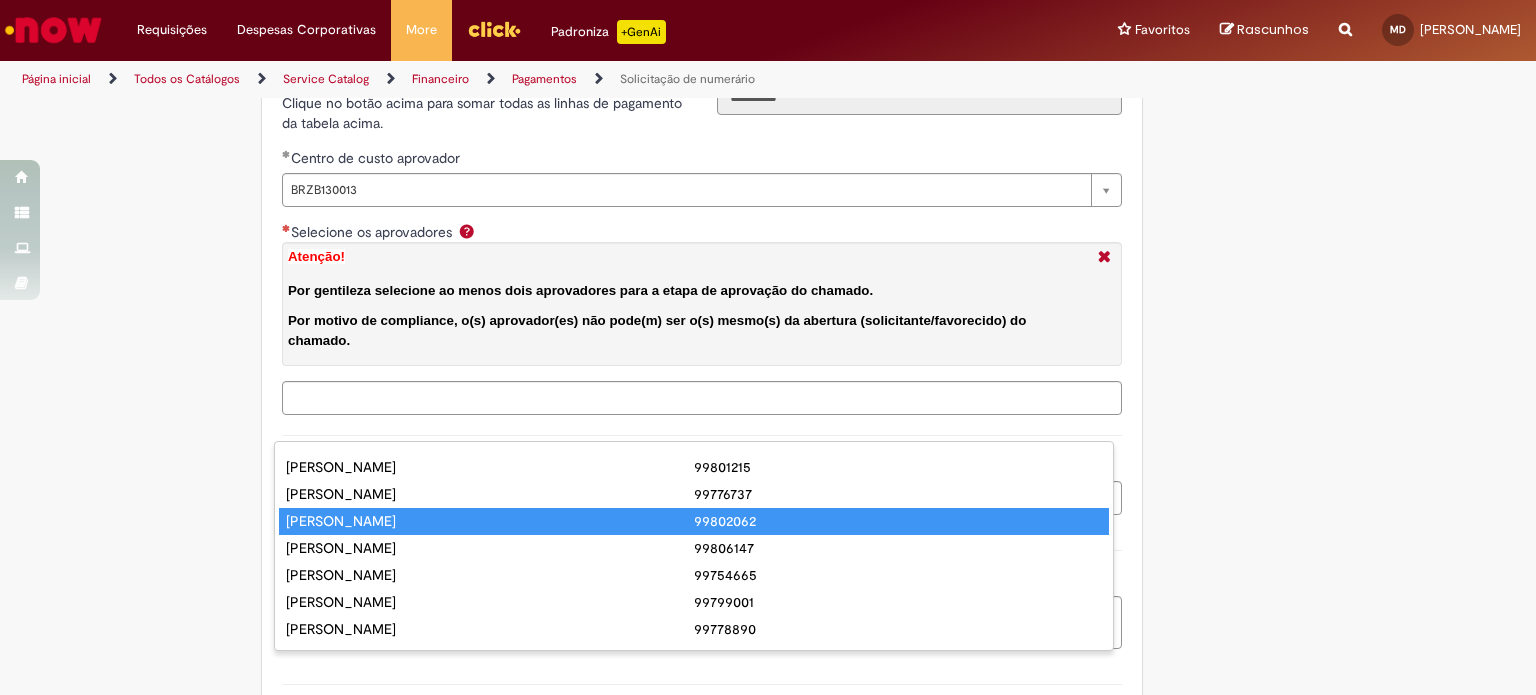 type on "**********" 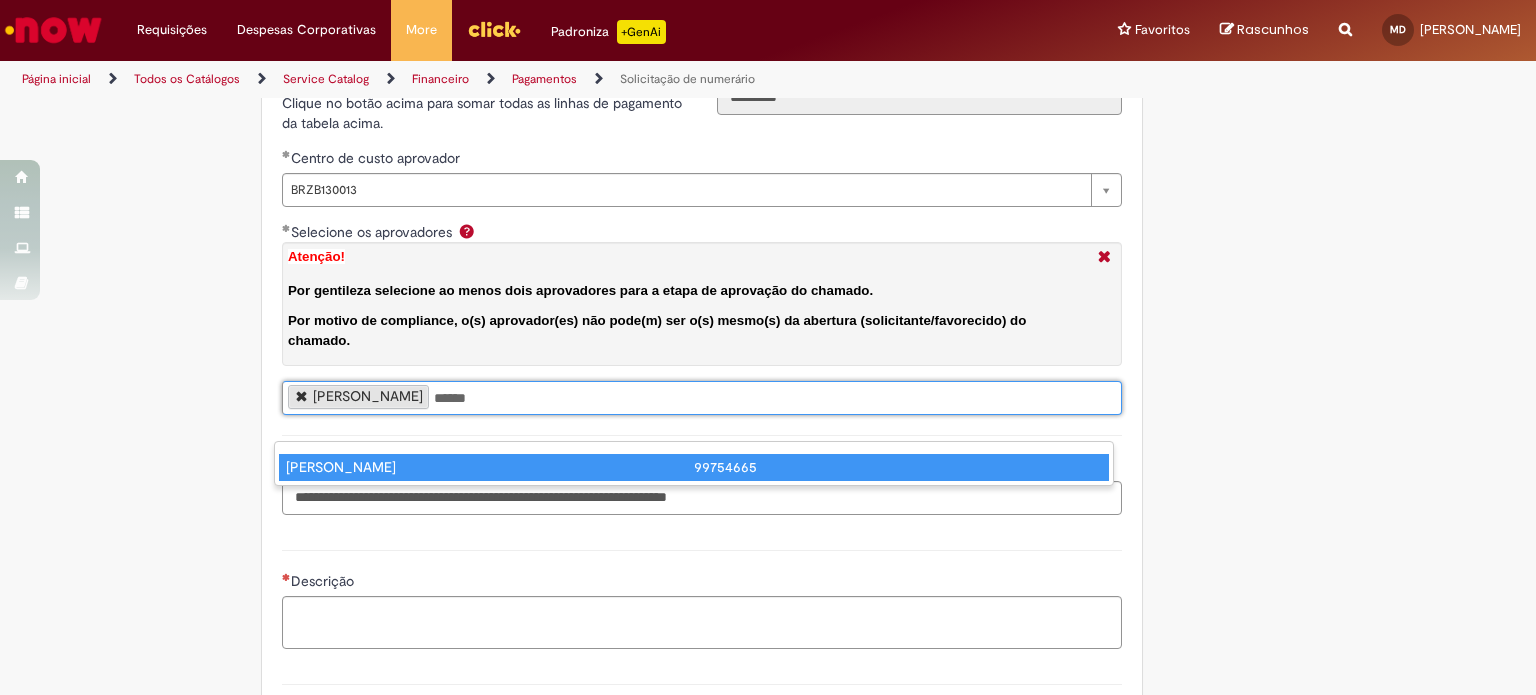 type on "******" 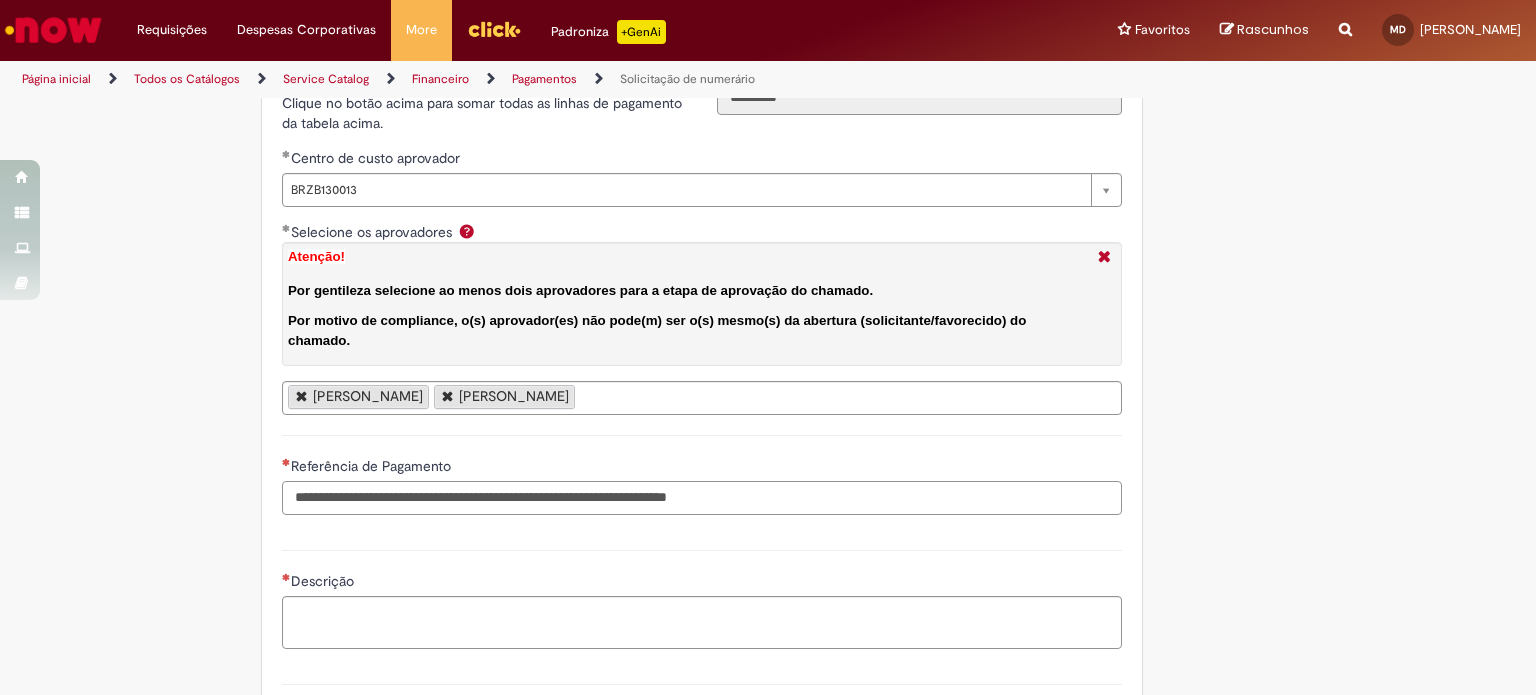 click on "Referência de Pagamento" at bounding box center [702, 498] 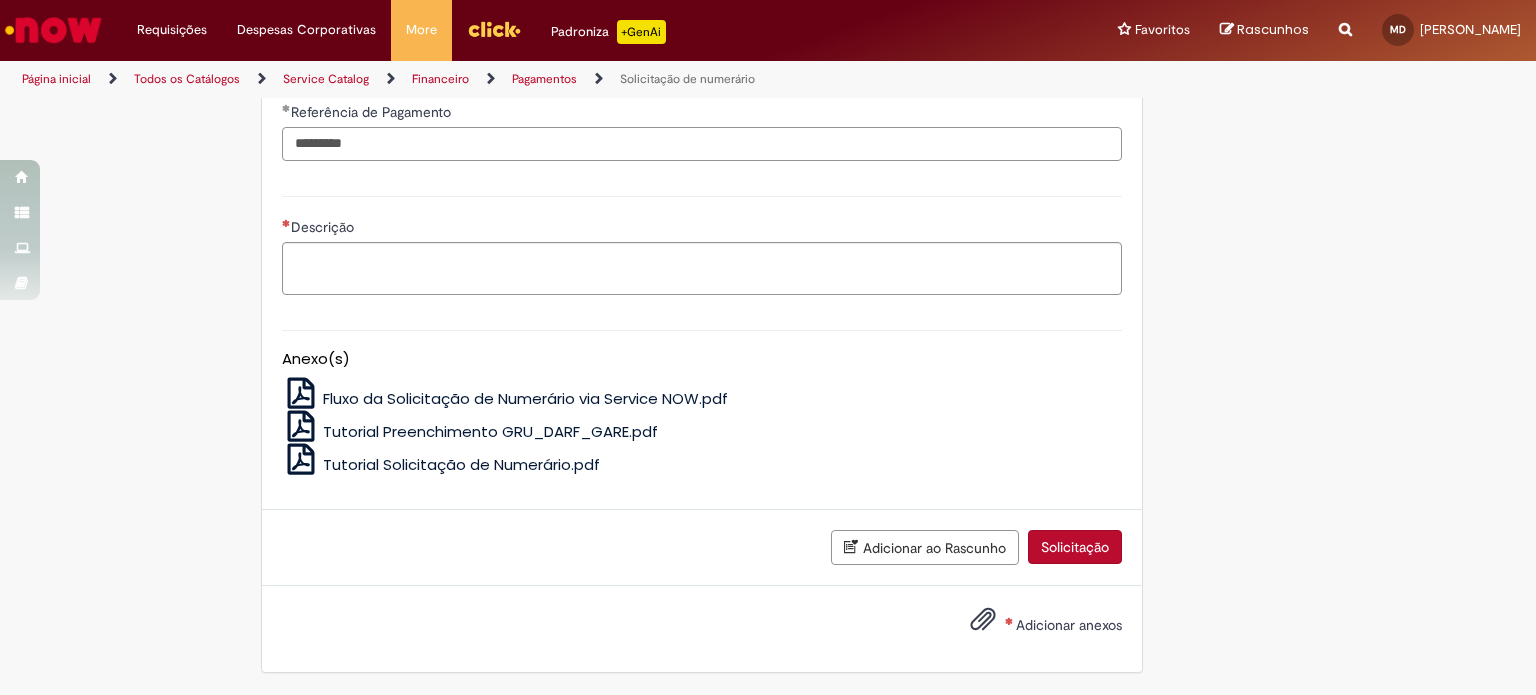 scroll, scrollTop: 3680, scrollLeft: 0, axis: vertical 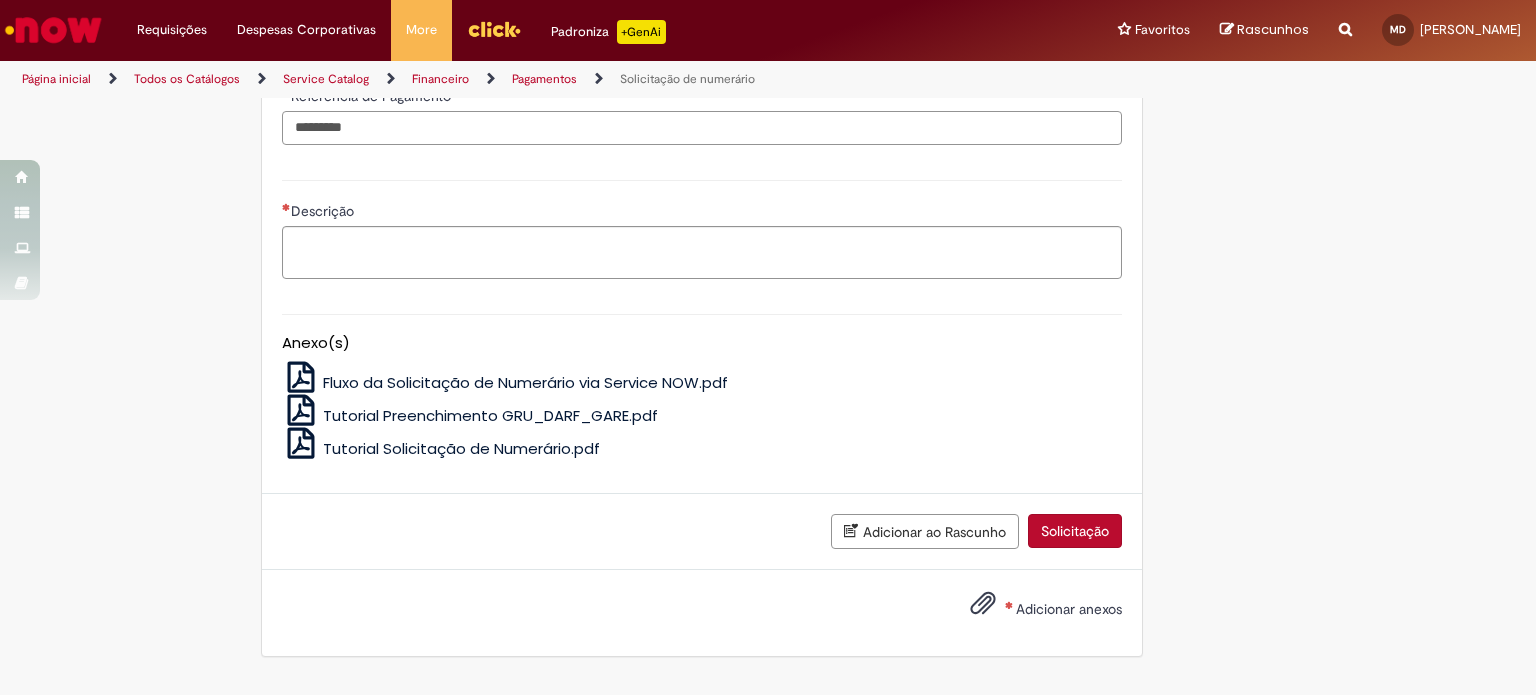 type on "*********" 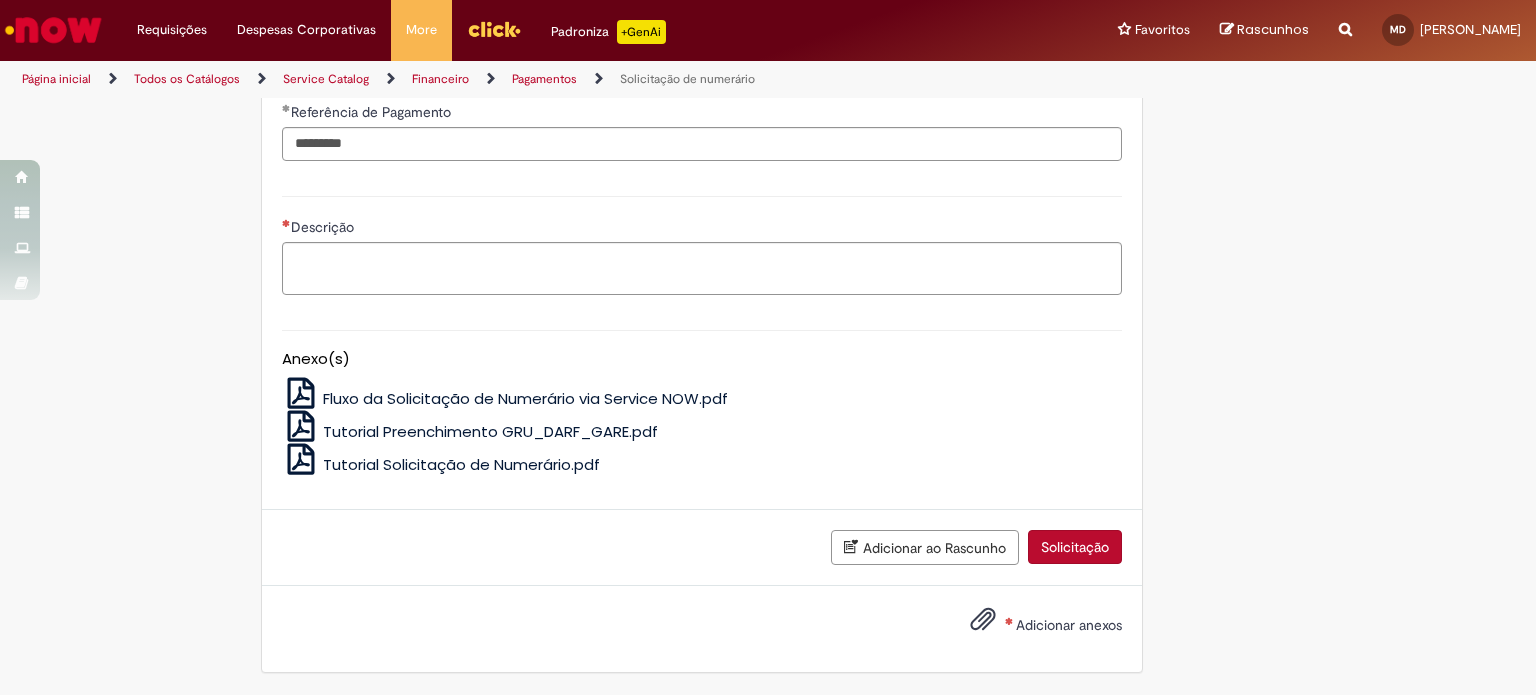 click on "Adicionar anexos" at bounding box center (1069, 625) 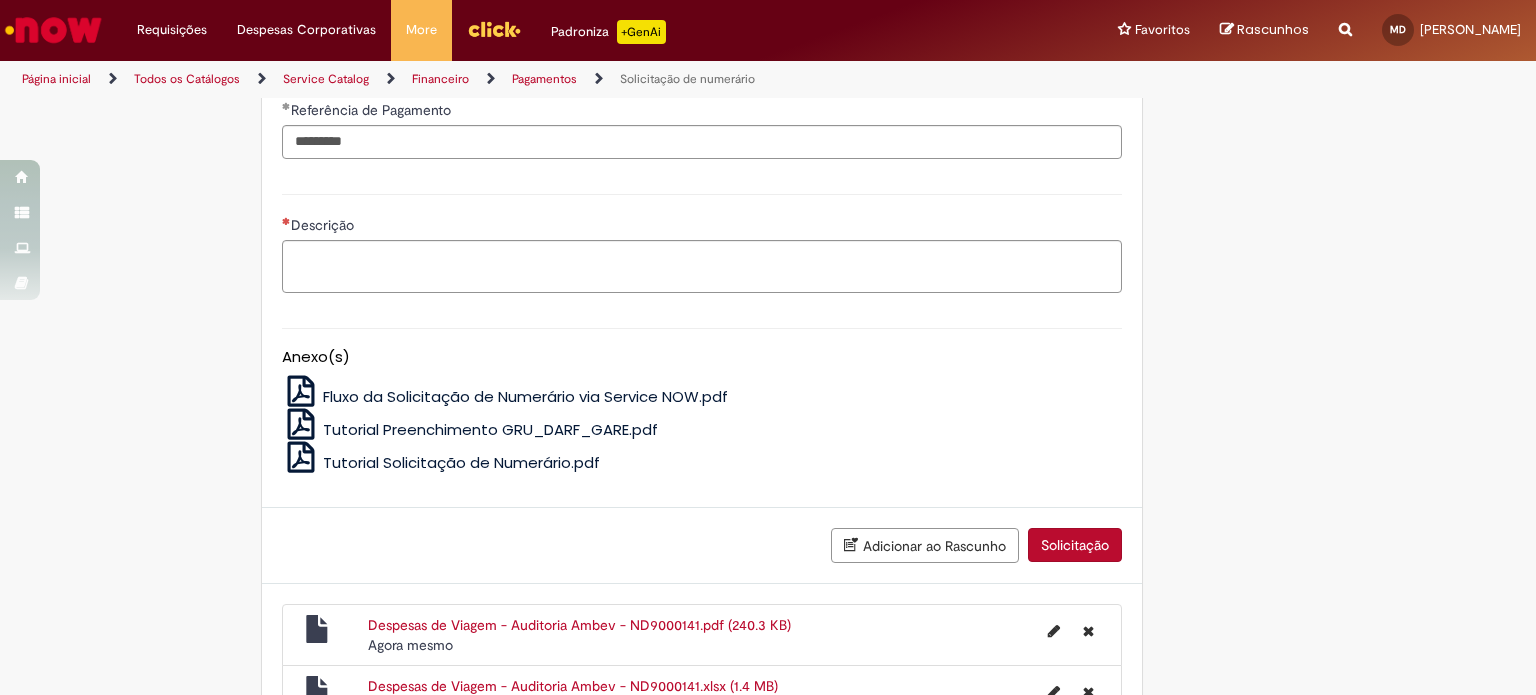 scroll, scrollTop: 3413, scrollLeft: 0, axis: vertical 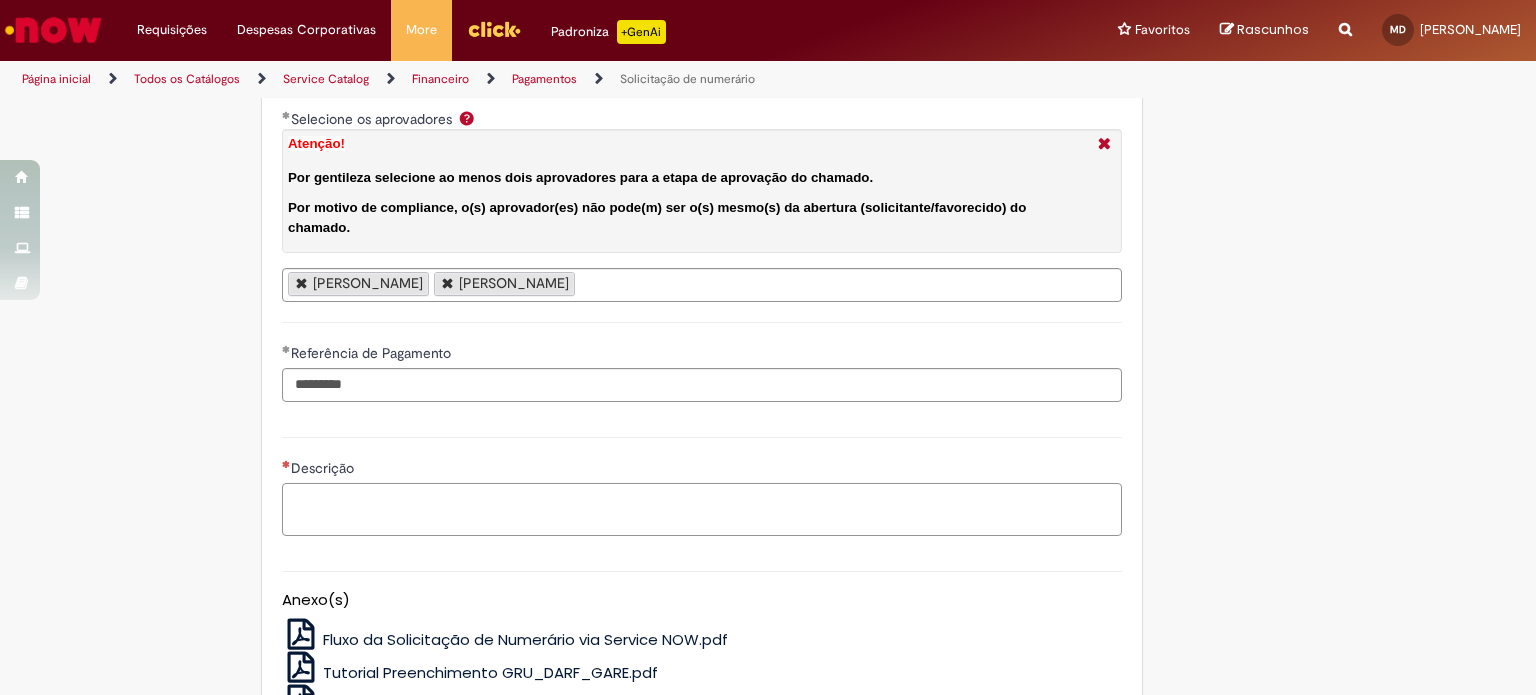 click on "Descrição" at bounding box center [702, 510] 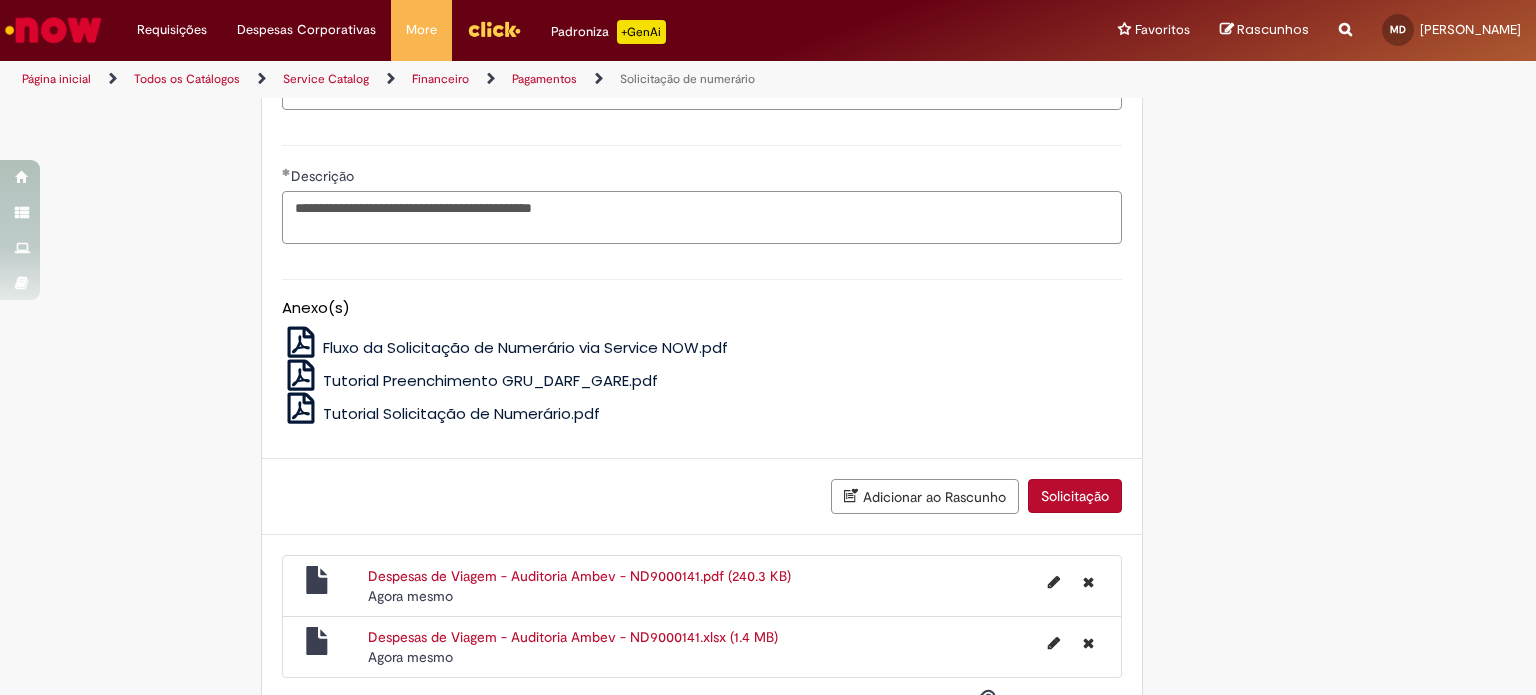 scroll, scrollTop: 3713, scrollLeft: 0, axis: vertical 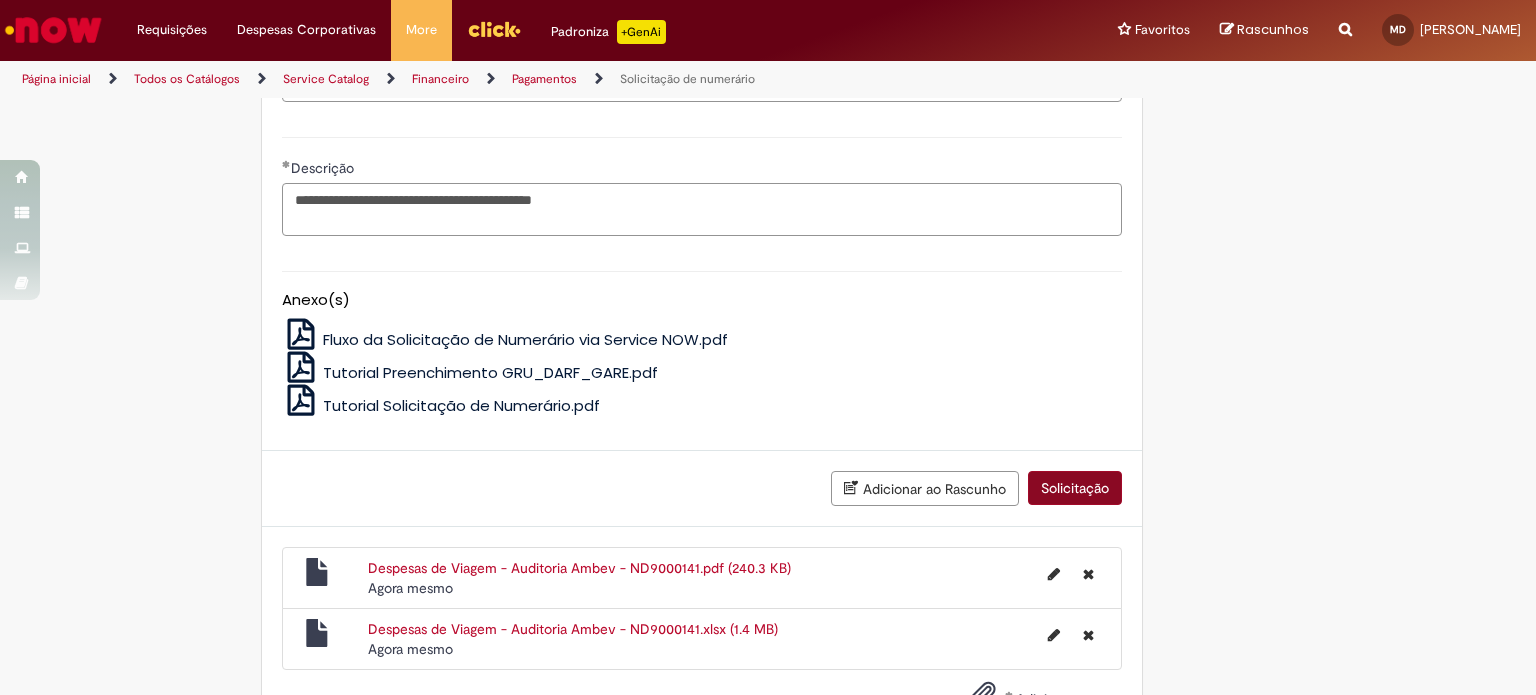type on "**********" 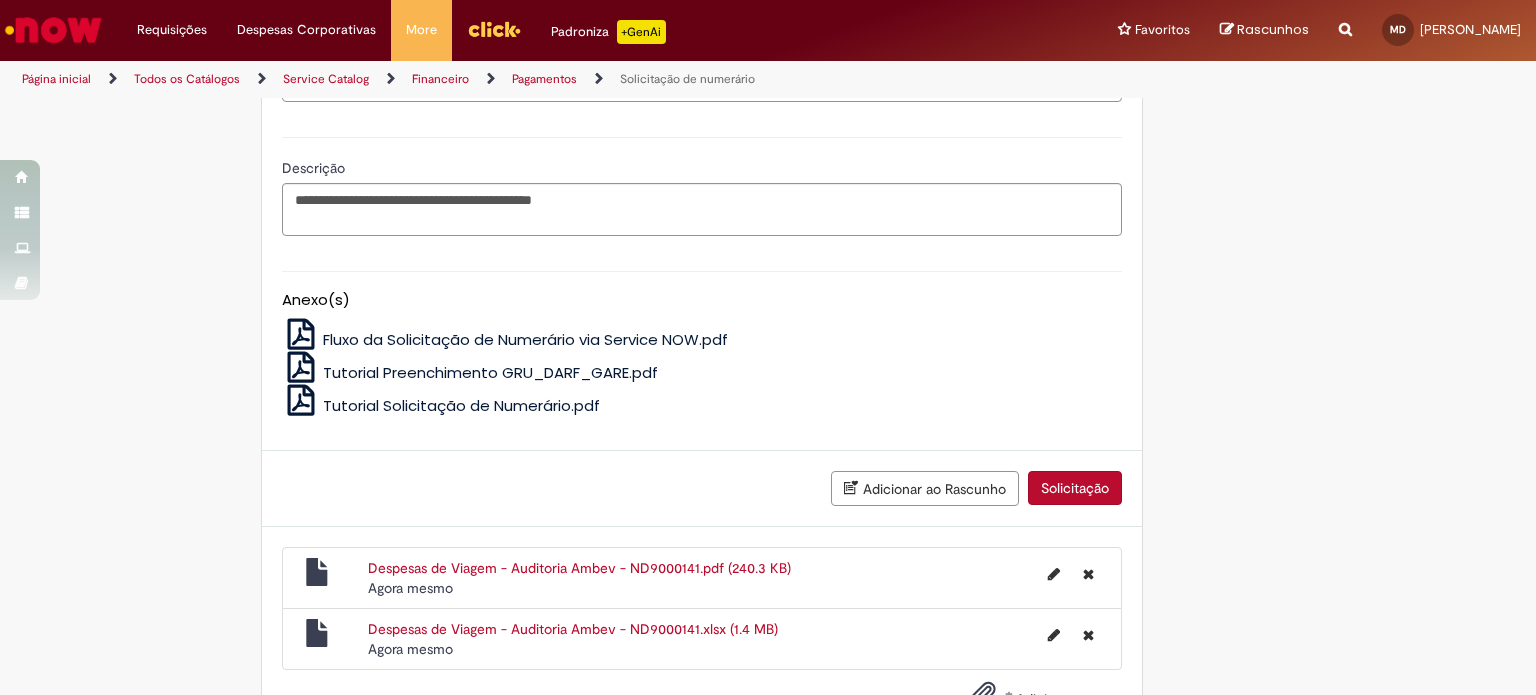 click on "Solicitação" at bounding box center [1075, 488] 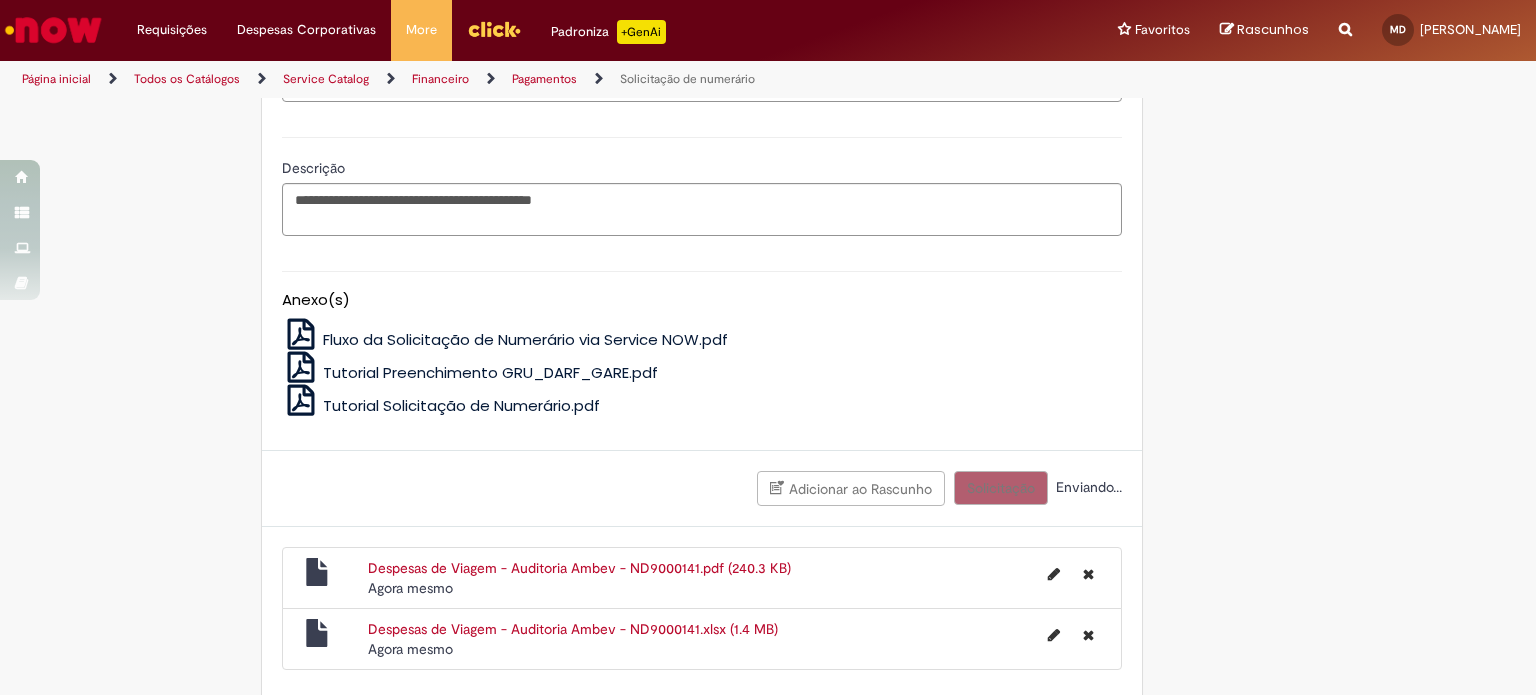 scroll, scrollTop: 2108, scrollLeft: 0, axis: vertical 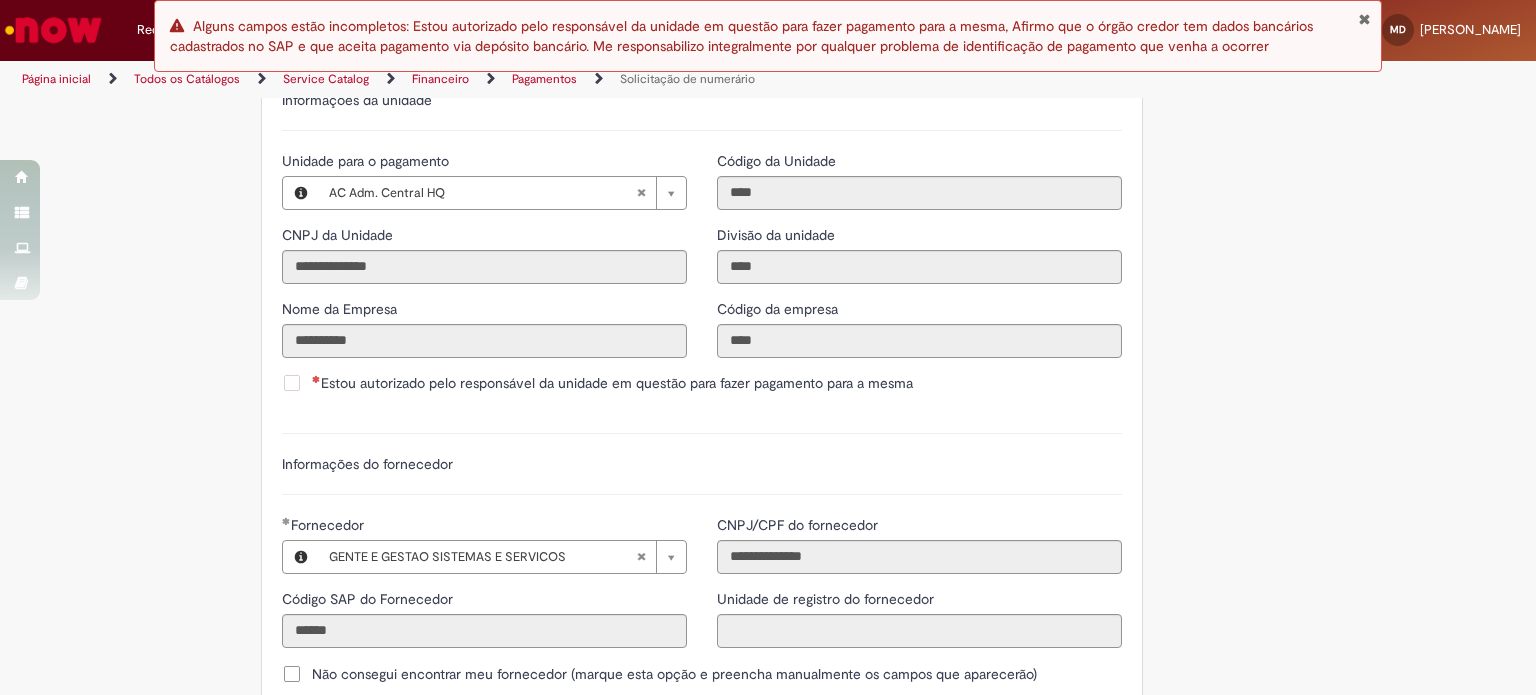 click on "Estou autorizado pelo responsável da unidade em questão para fazer pagamento para a mesma" at bounding box center [597, 383] 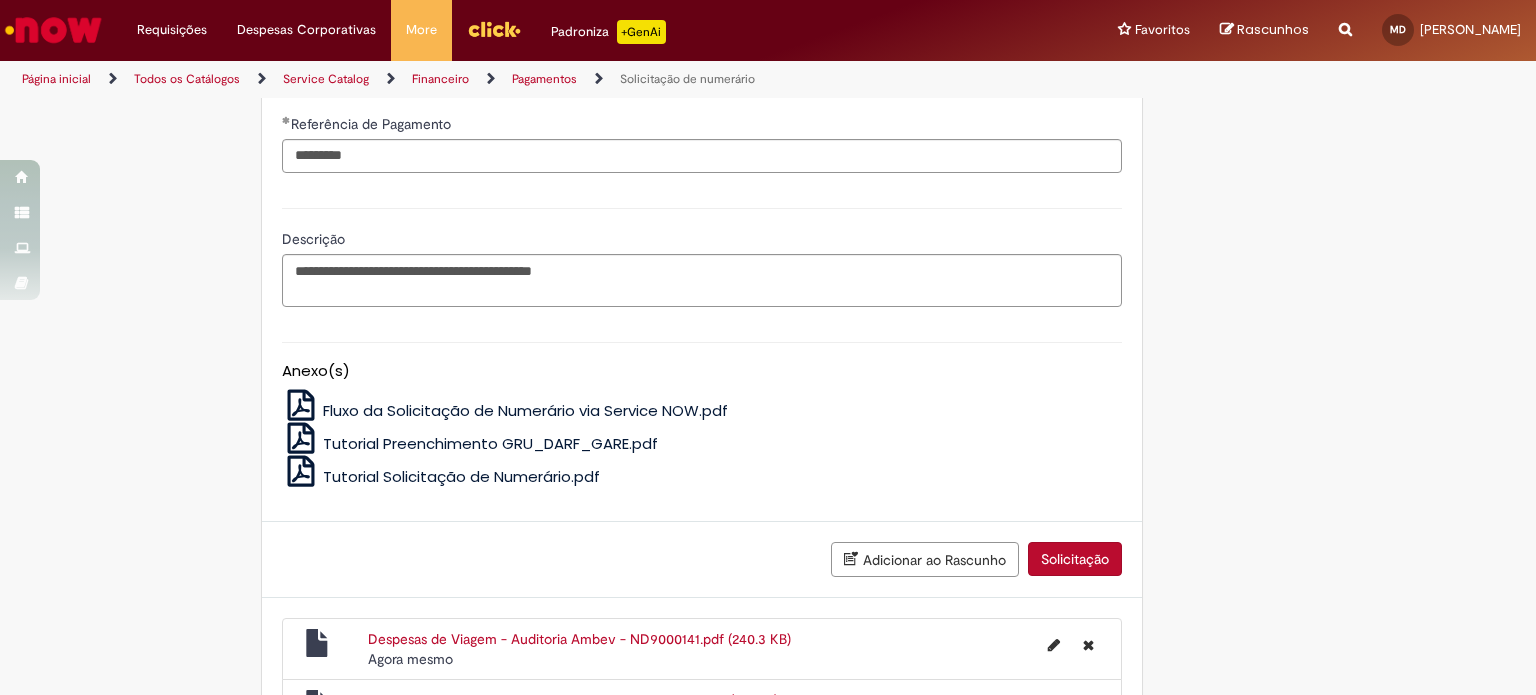 scroll, scrollTop: 3813, scrollLeft: 0, axis: vertical 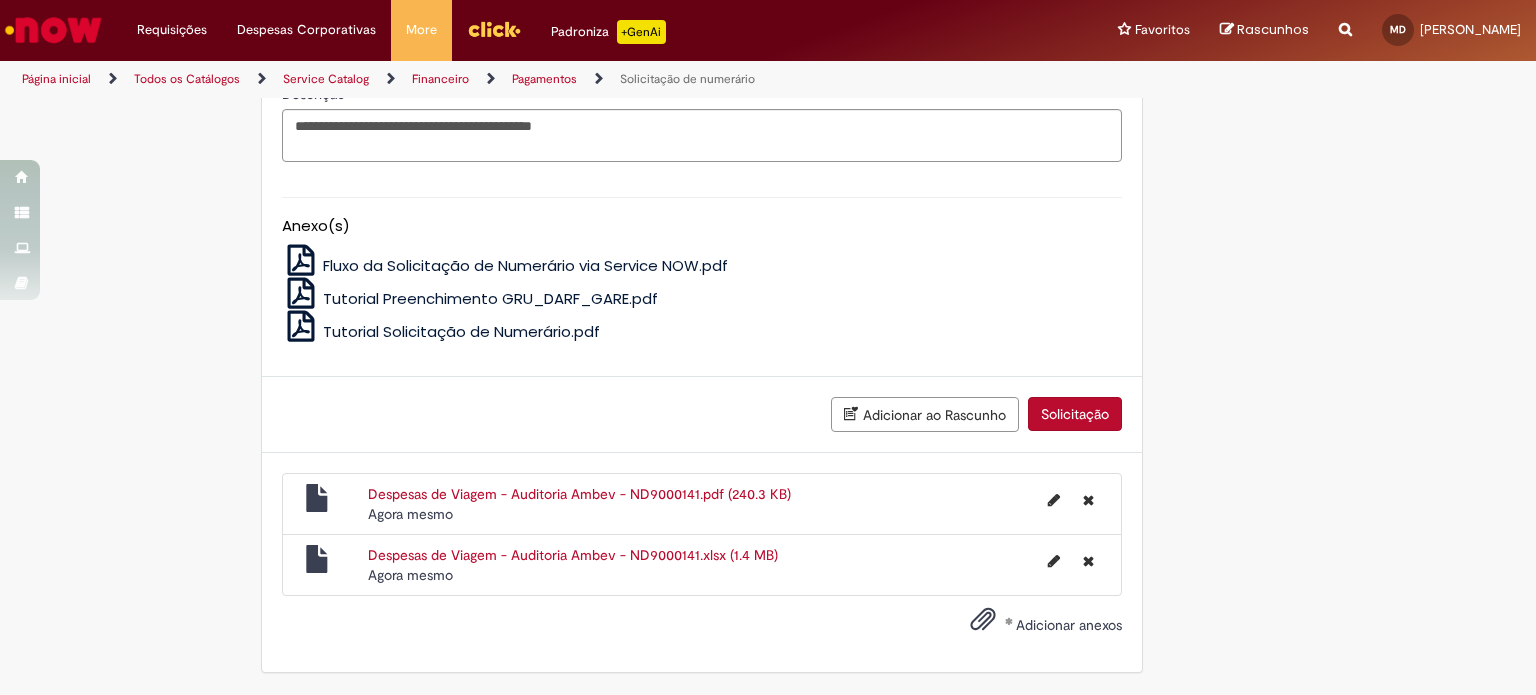 click on "Solicitação" at bounding box center [1075, 414] 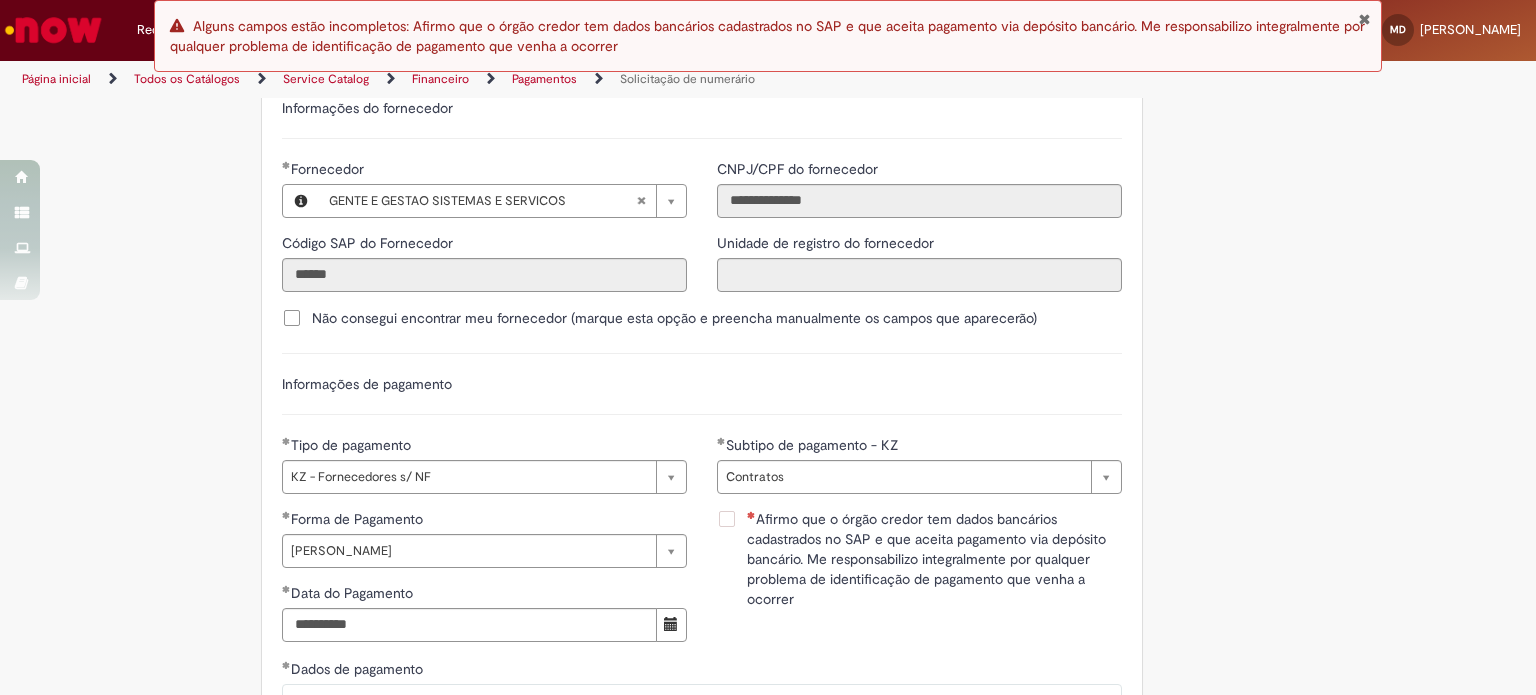 scroll, scrollTop: 2400, scrollLeft: 0, axis: vertical 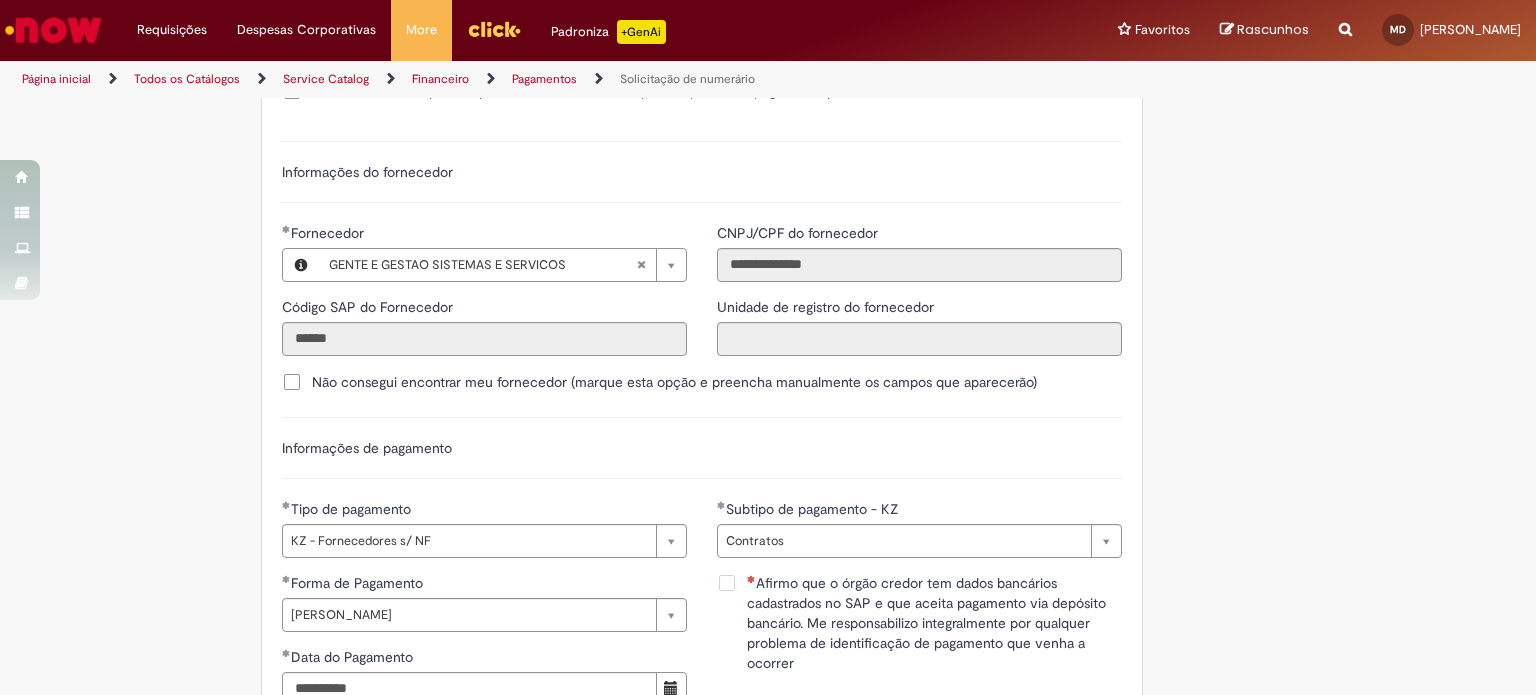 click on "Afirmo que o órgão credor tem dados bancários cadastrados no SAP e que aceita pagamento via depósito bancário. Me responsabilizo integralmente por qualquer problema de identificação de pagamento que venha a ocorrer" at bounding box center [919, 623] 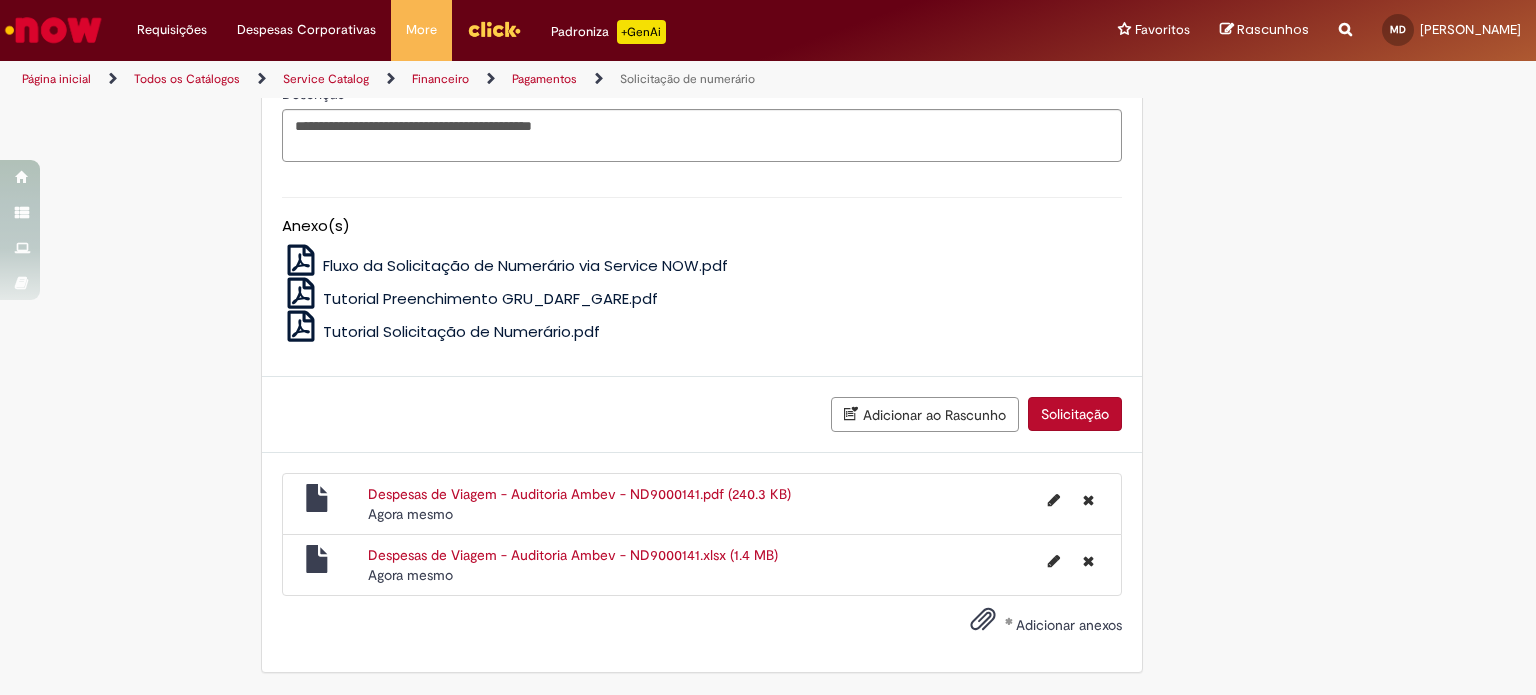 scroll, scrollTop: 3800, scrollLeft: 0, axis: vertical 